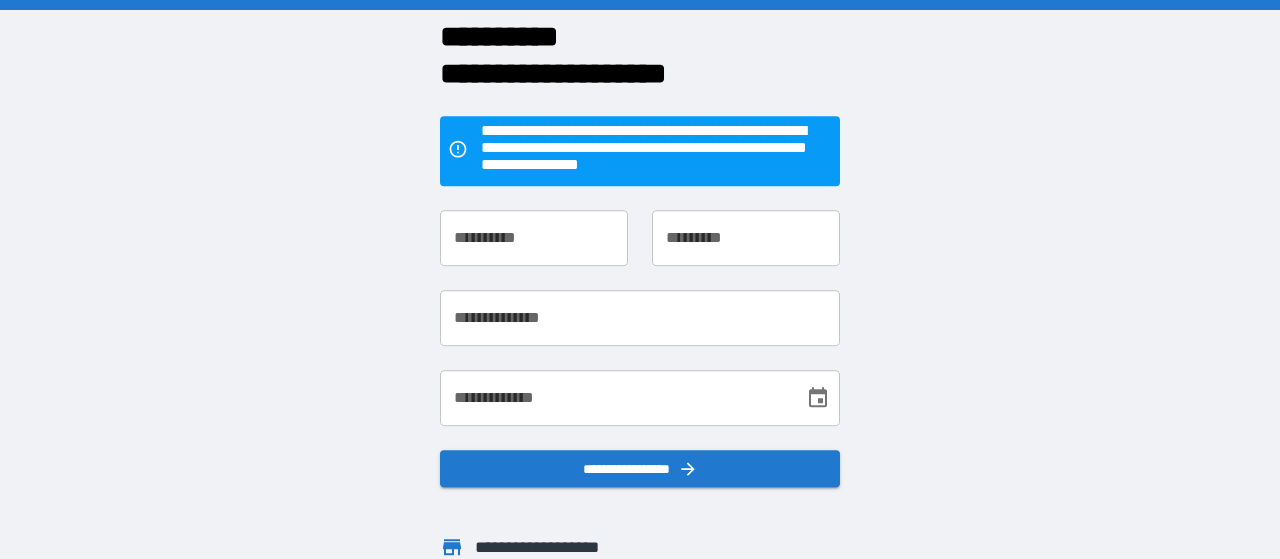 scroll, scrollTop: 0, scrollLeft: 0, axis: both 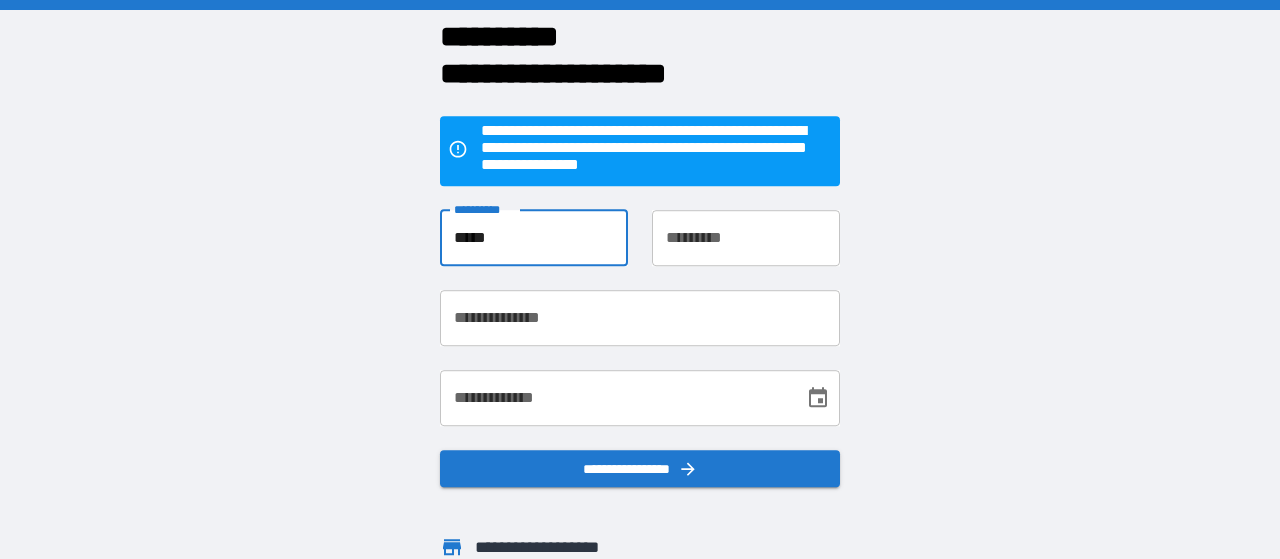 type on "*****" 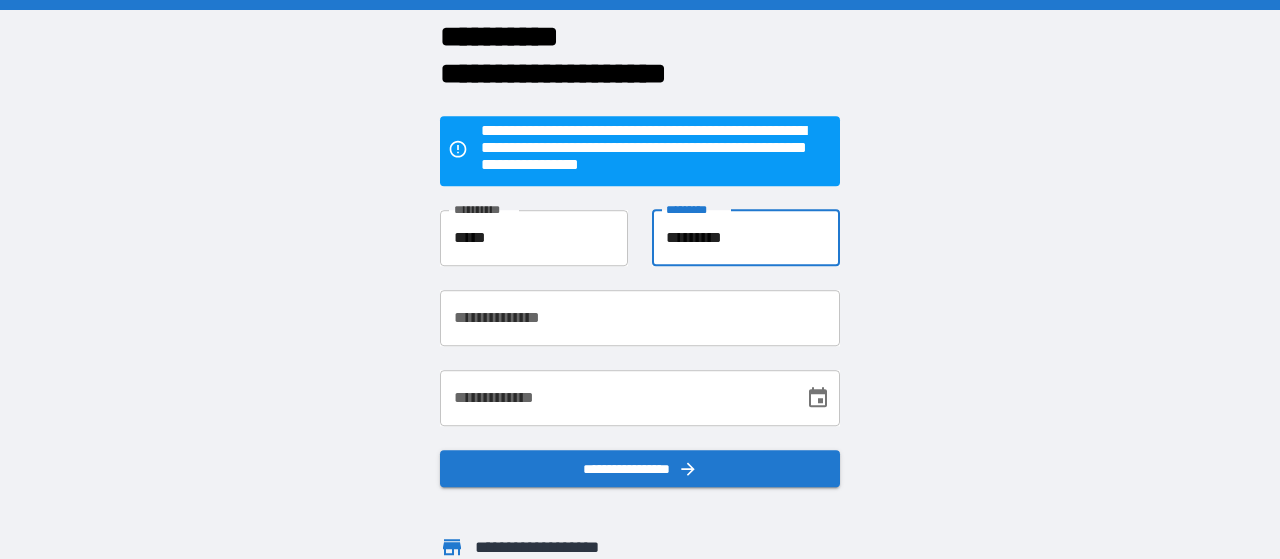 type on "*********" 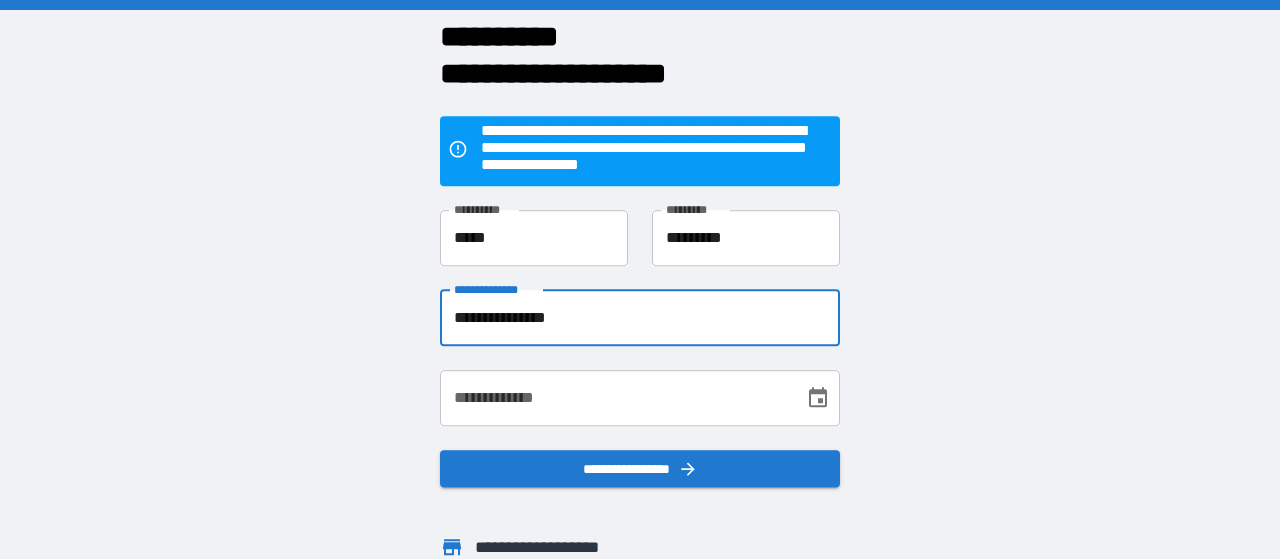 type on "**********" 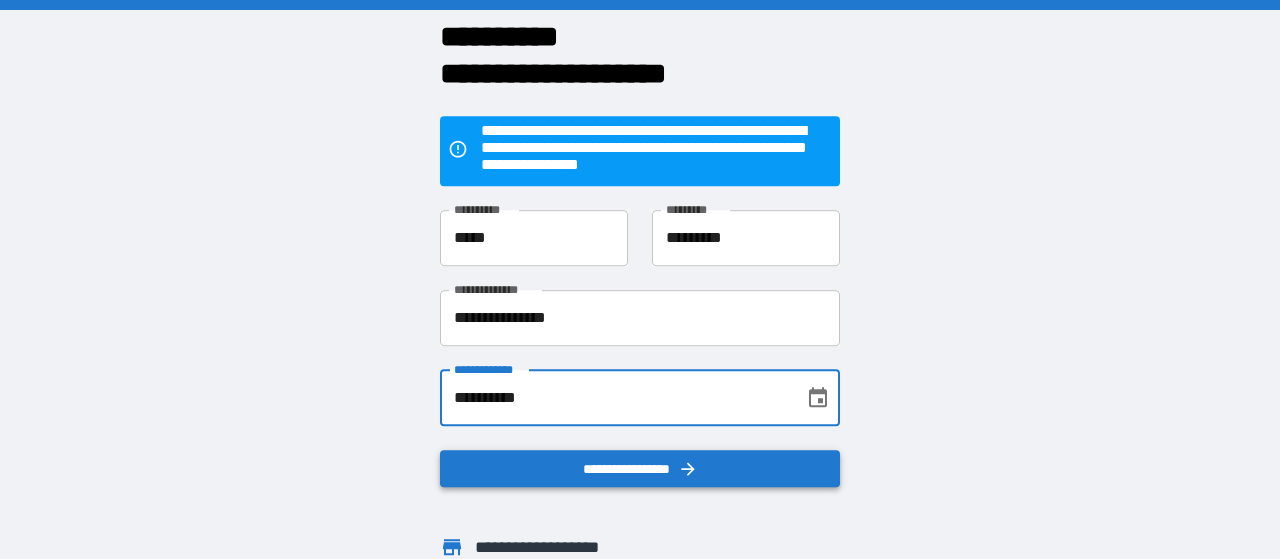 type on "**********" 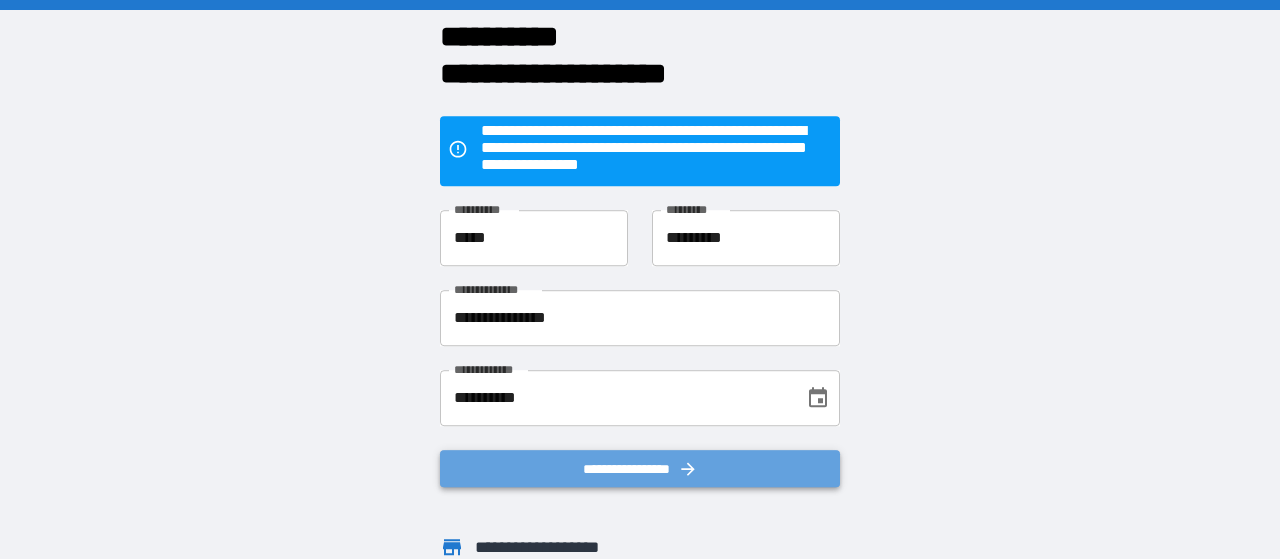 click on "**********" at bounding box center [640, 469] 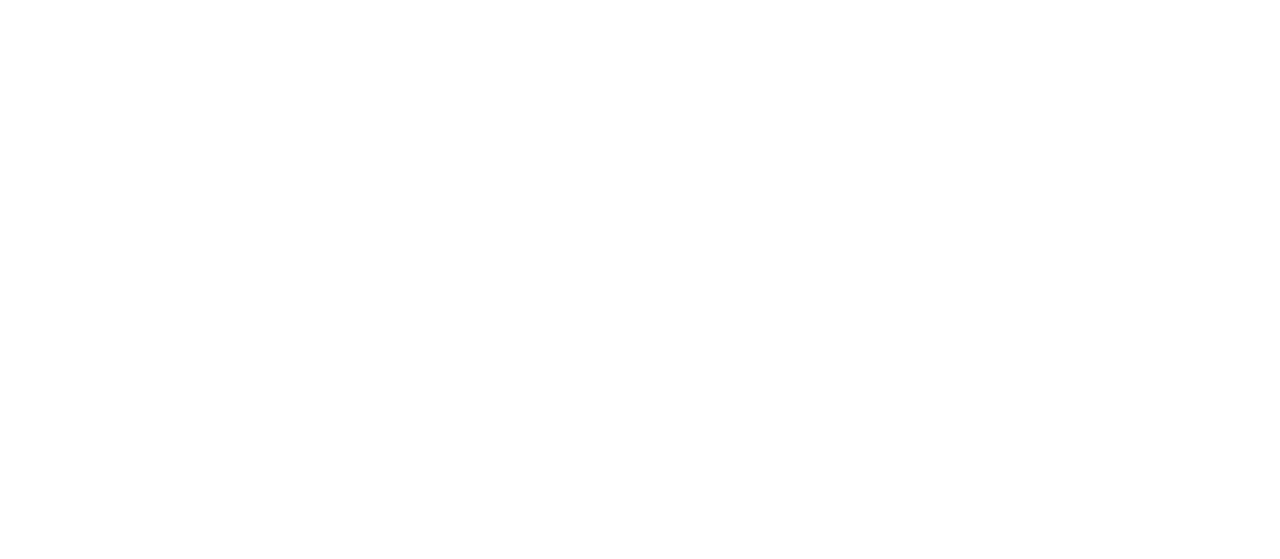 scroll, scrollTop: 0, scrollLeft: 0, axis: both 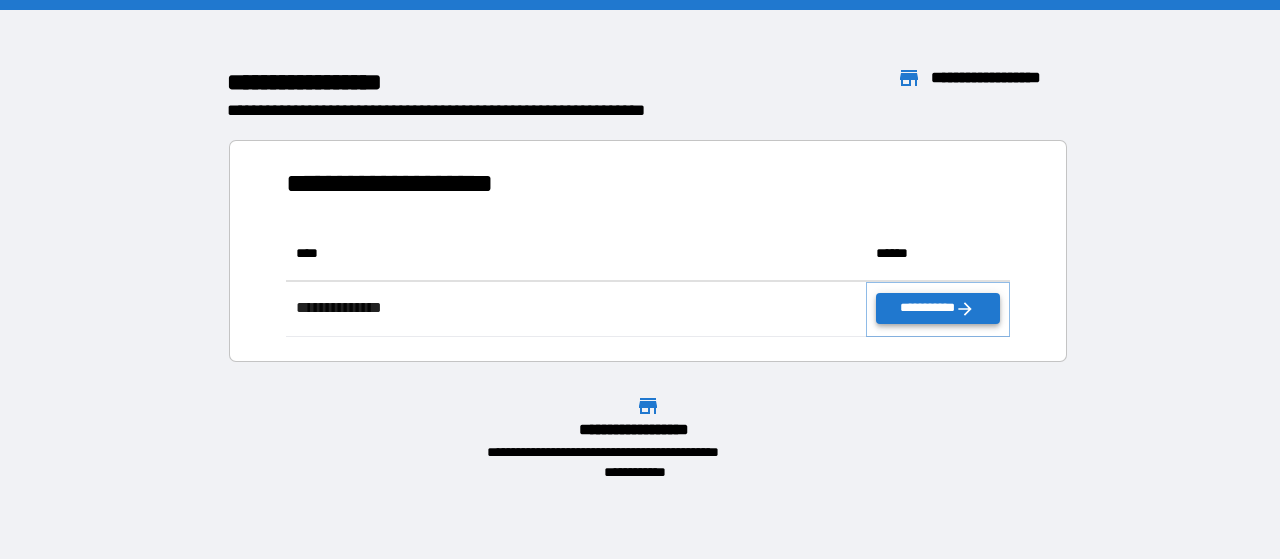 click on "**********" at bounding box center [938, 308] 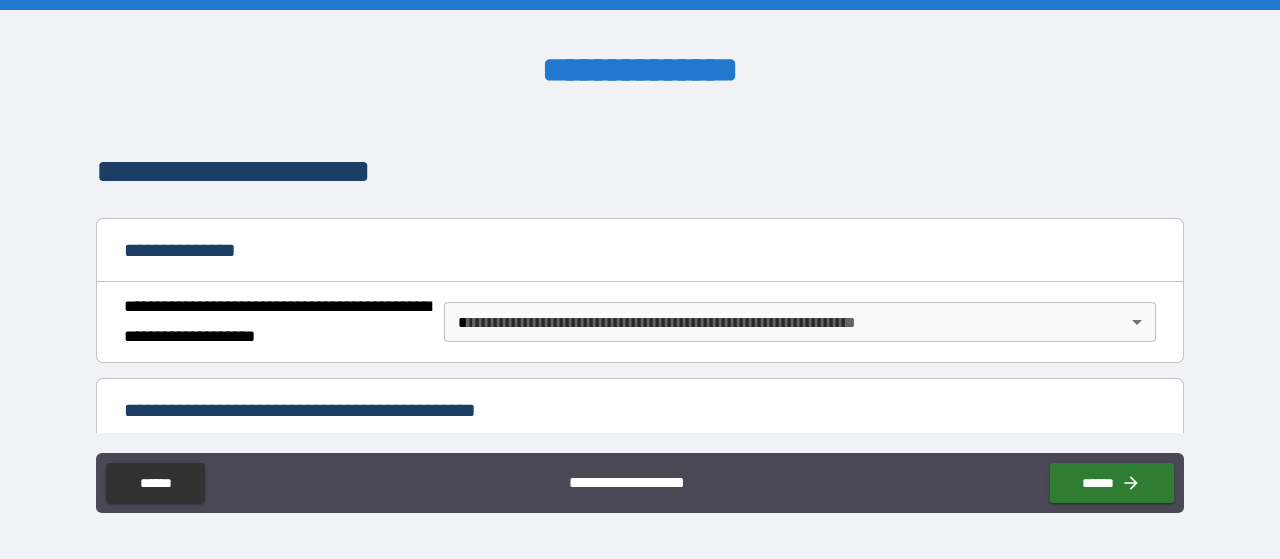 scroll, scrollTop: 126, scrollLeft: 0, axis: vertical 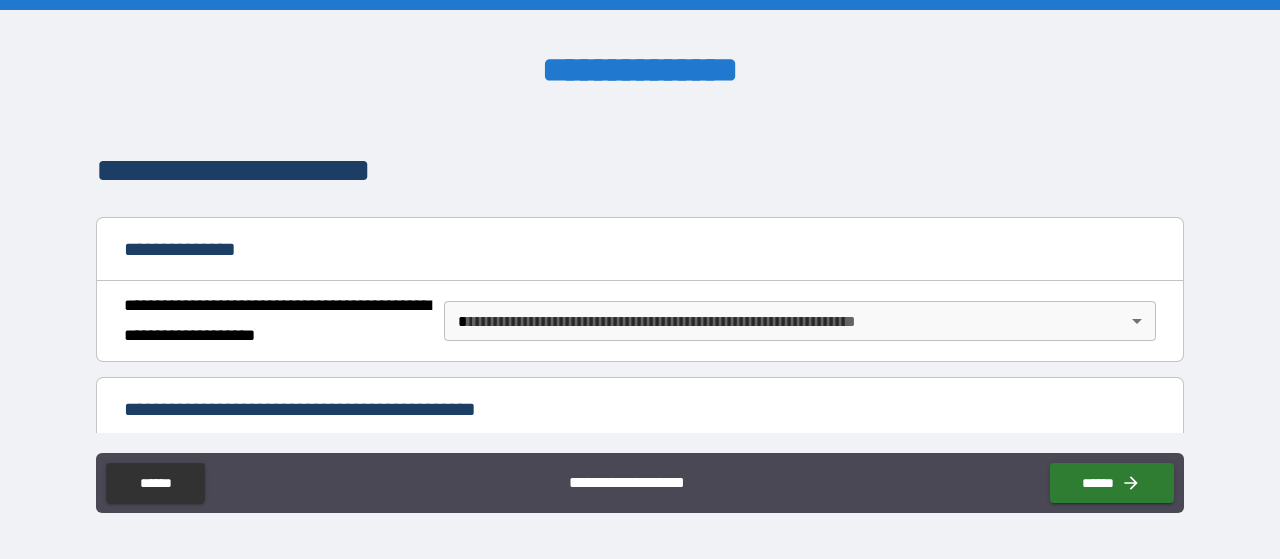 click on "**********" at bounding box center [640, 279] 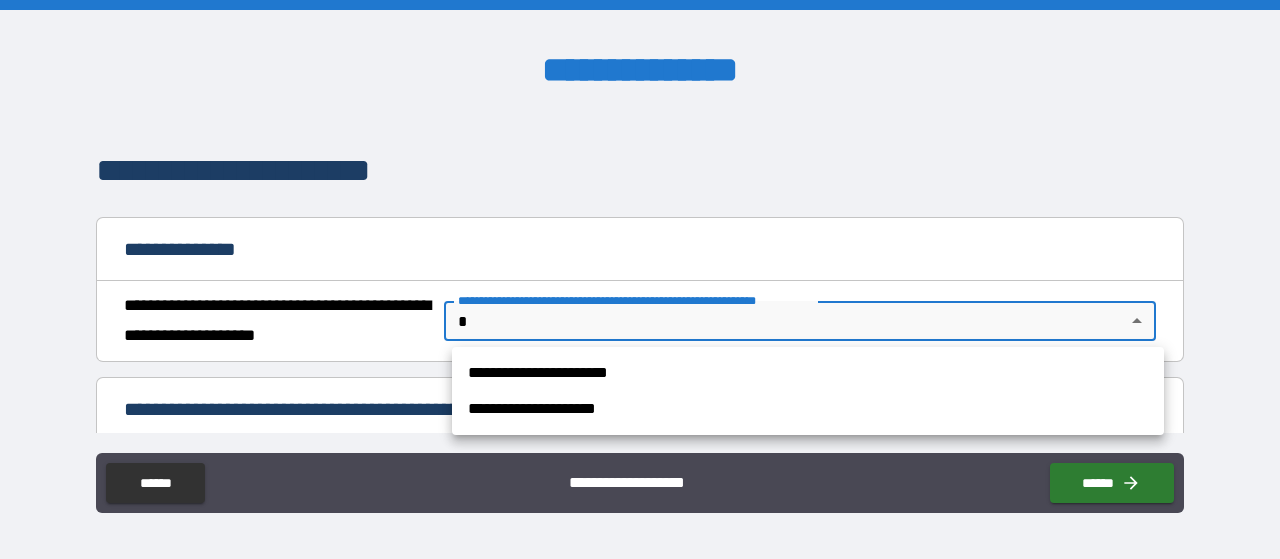 click on "**********" at bounding box center (808, 373) 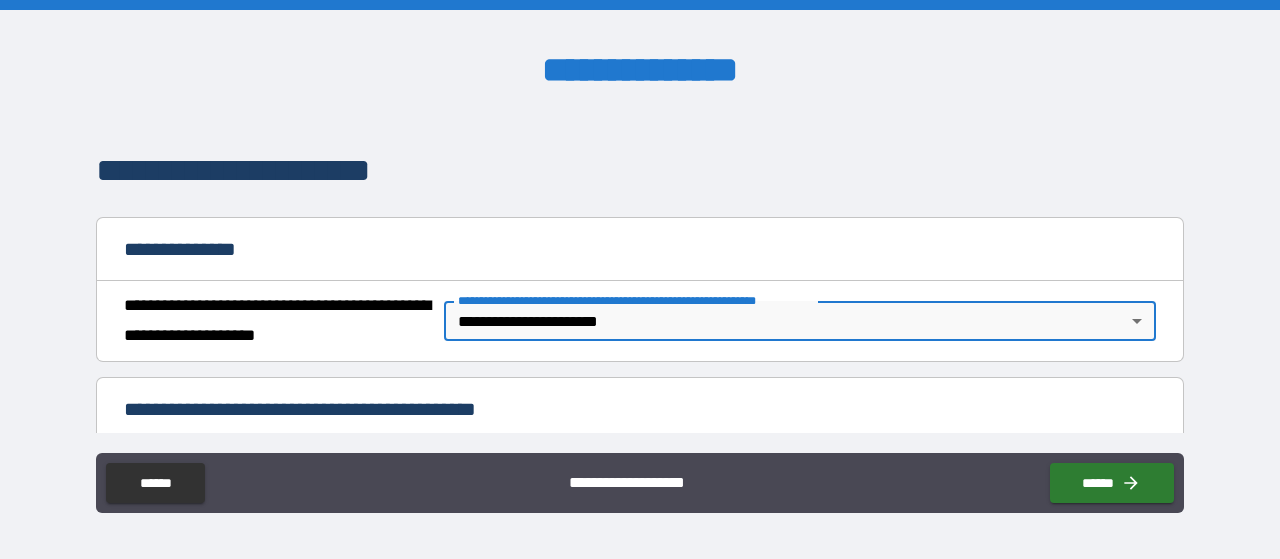 type on "*" 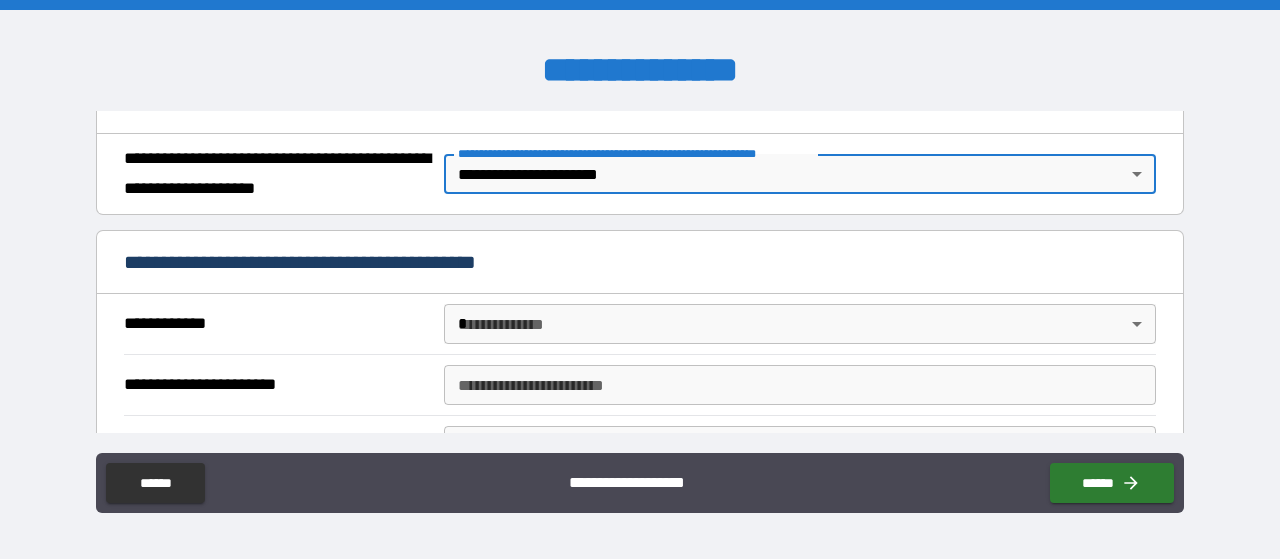 scroll, scrollTop: 276, scrollLeft: 0, axis: vertical 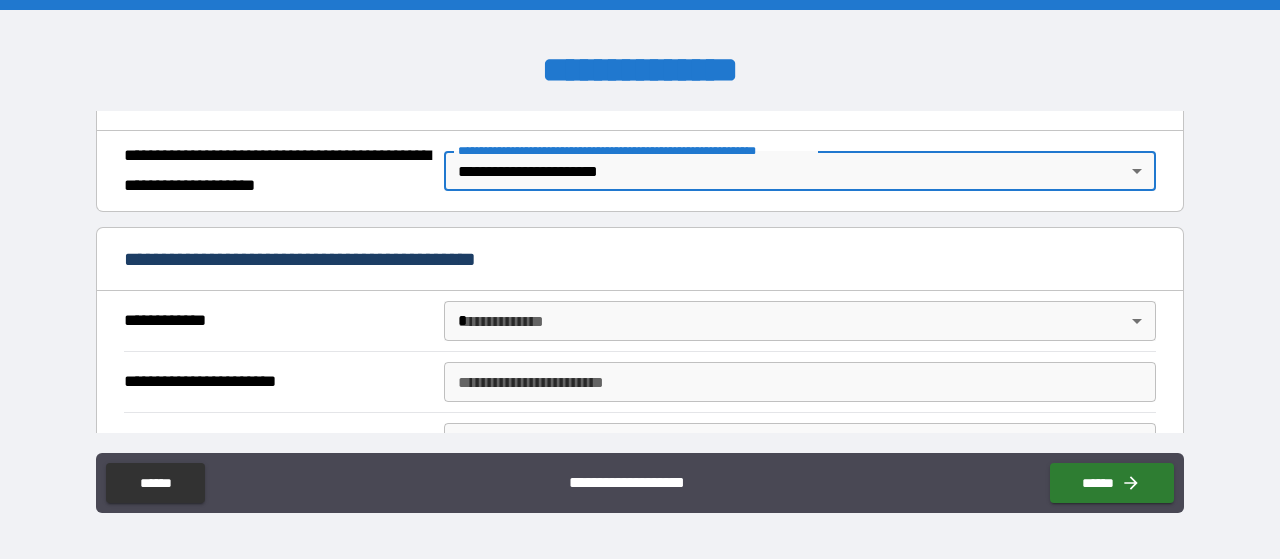 click on "**********" at bounding box center (640, 279) 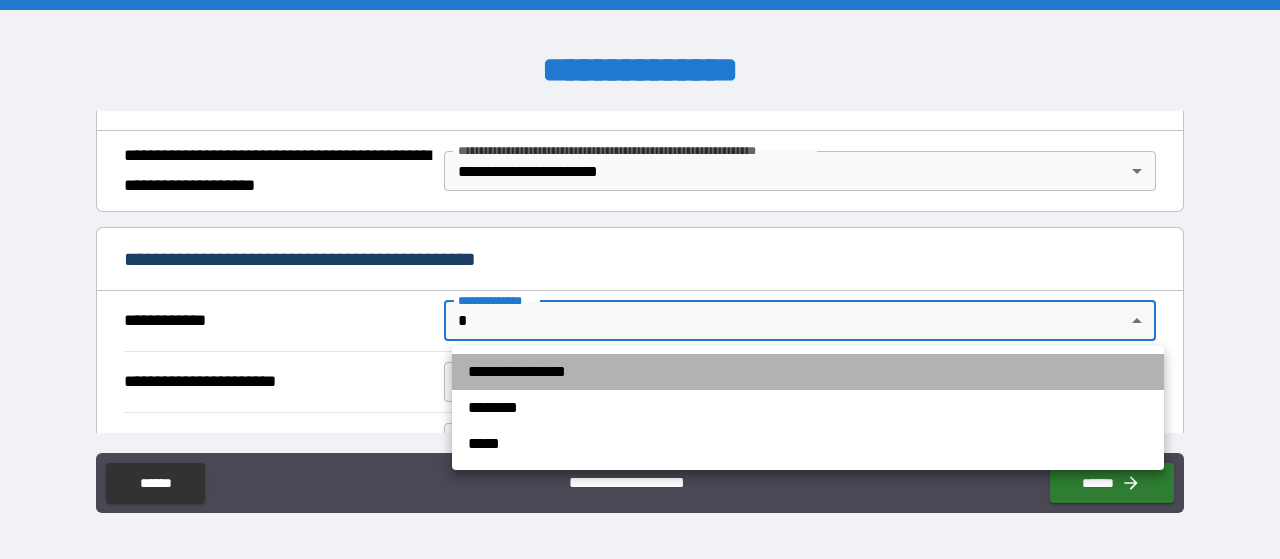 click on "**********" at bounding box center [808, 372] 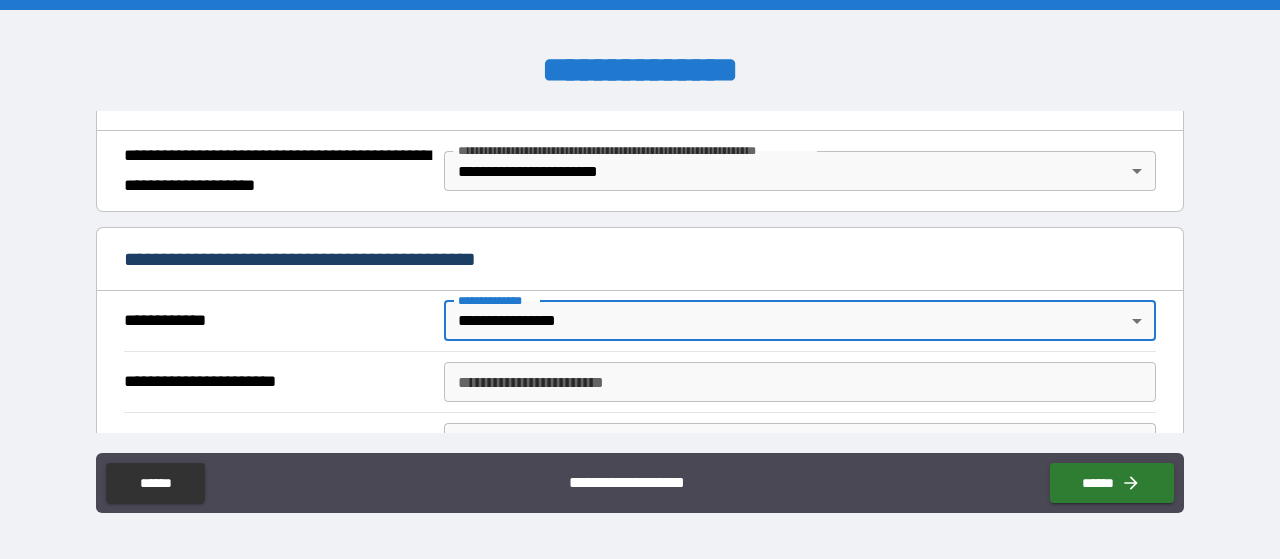 click on "**********" at bounding box center (800, 382) 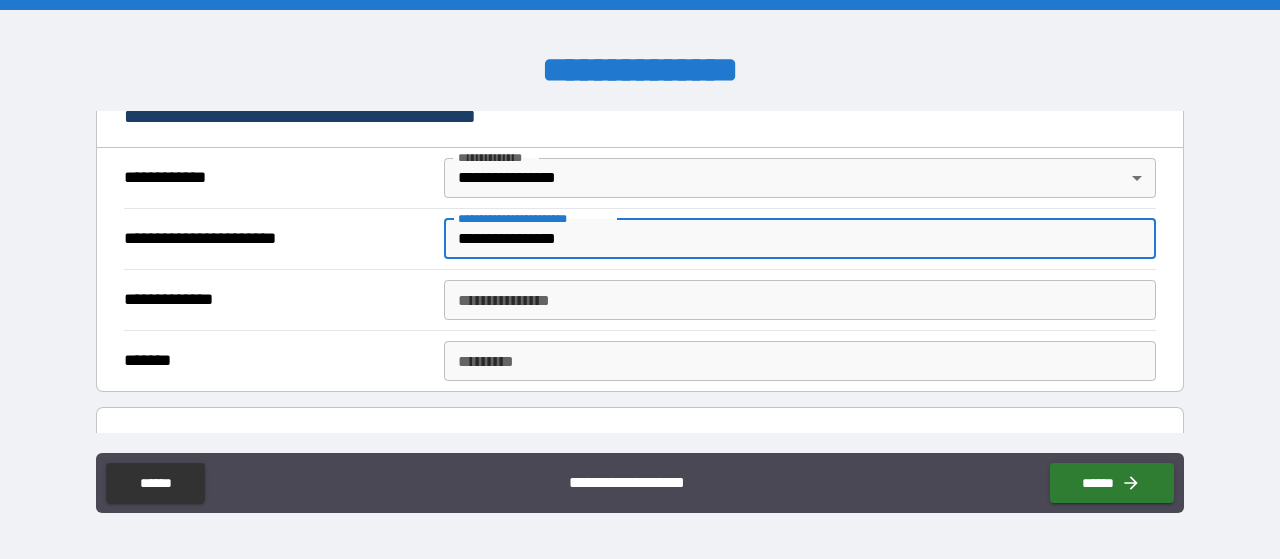 scroll, scrollTop: 420, scrollLeft: 0, axis: vertical 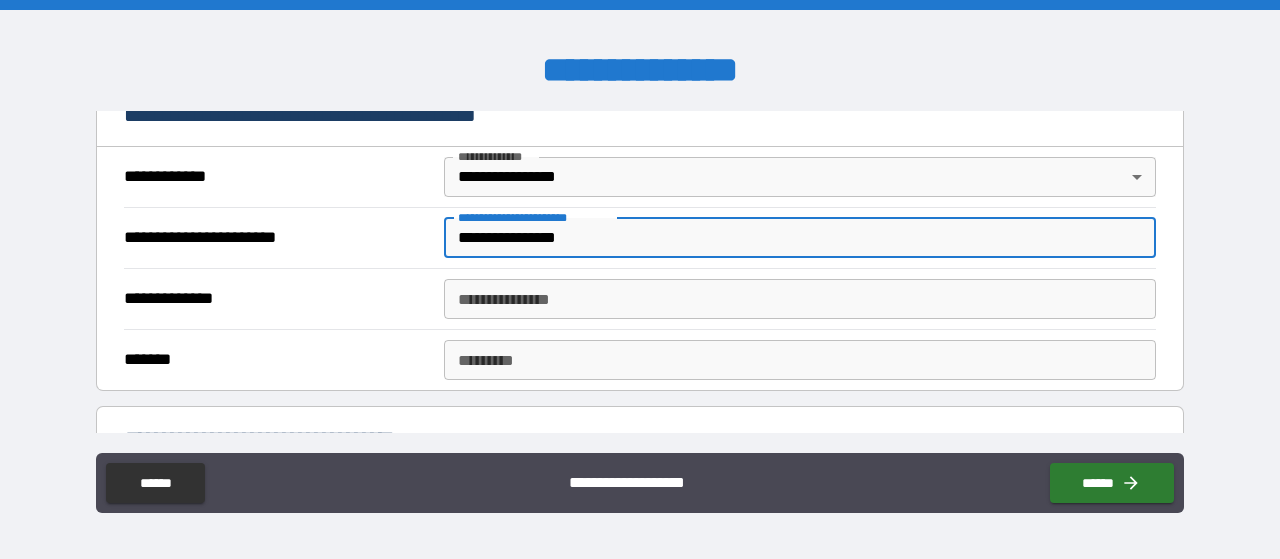type on "**********" 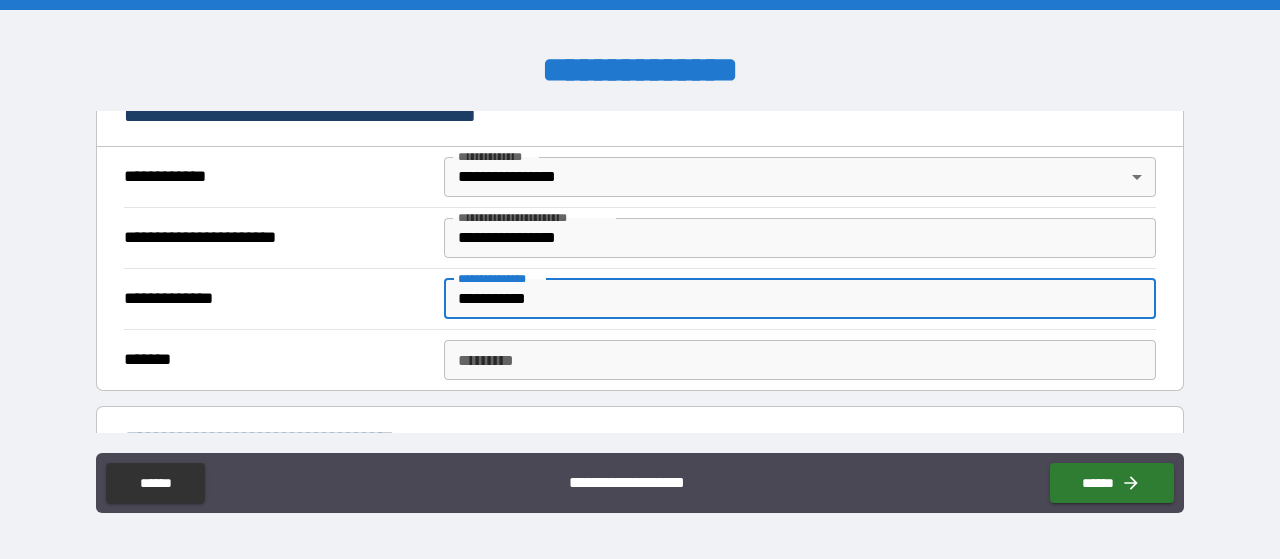 type on "**********" 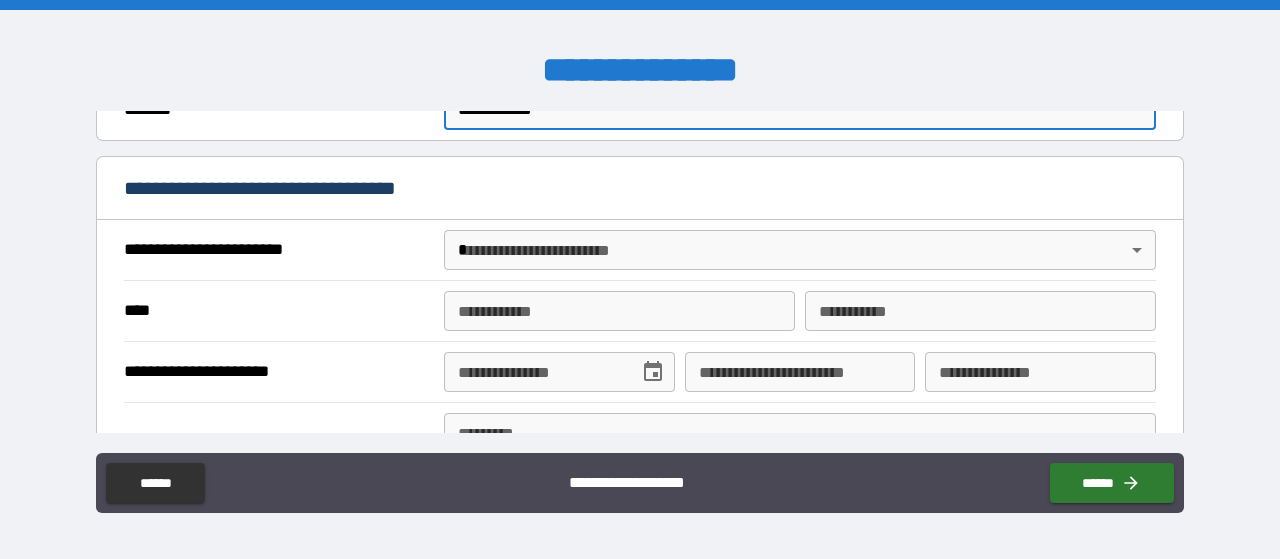 scroll, scrollTop: 673, scrollLeft: 0, axis: vertical 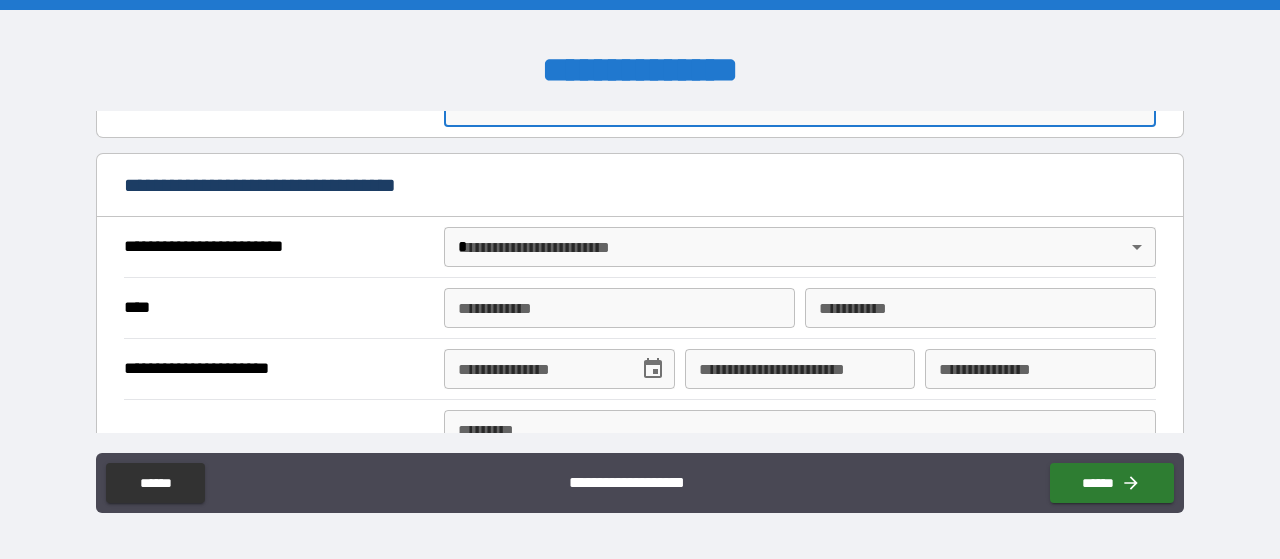 type on "**********" 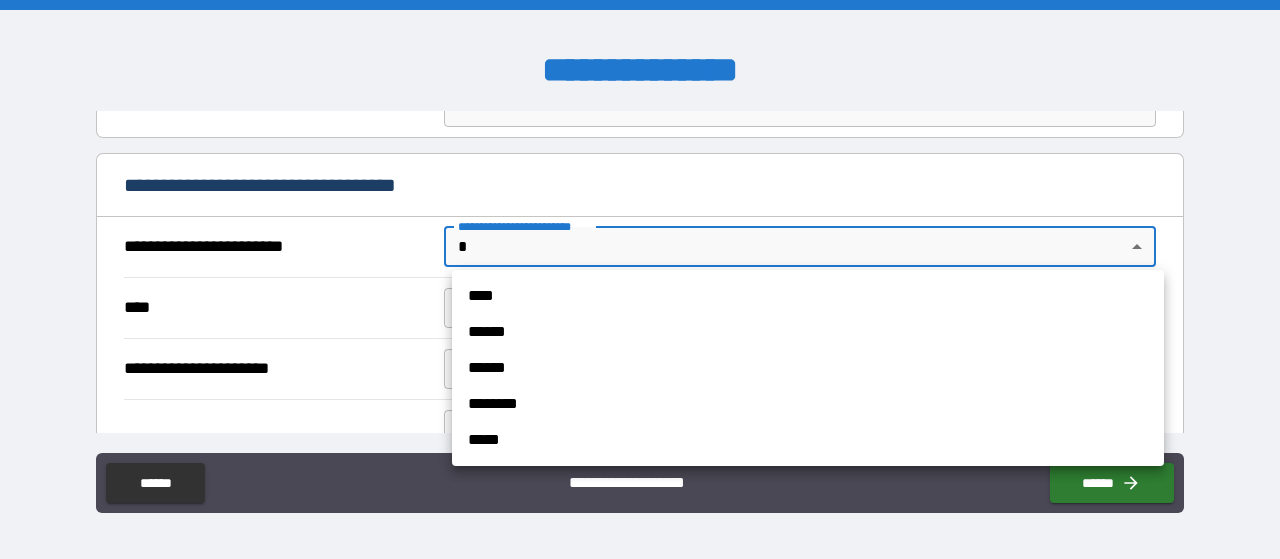click at bounding box center (640, 279) 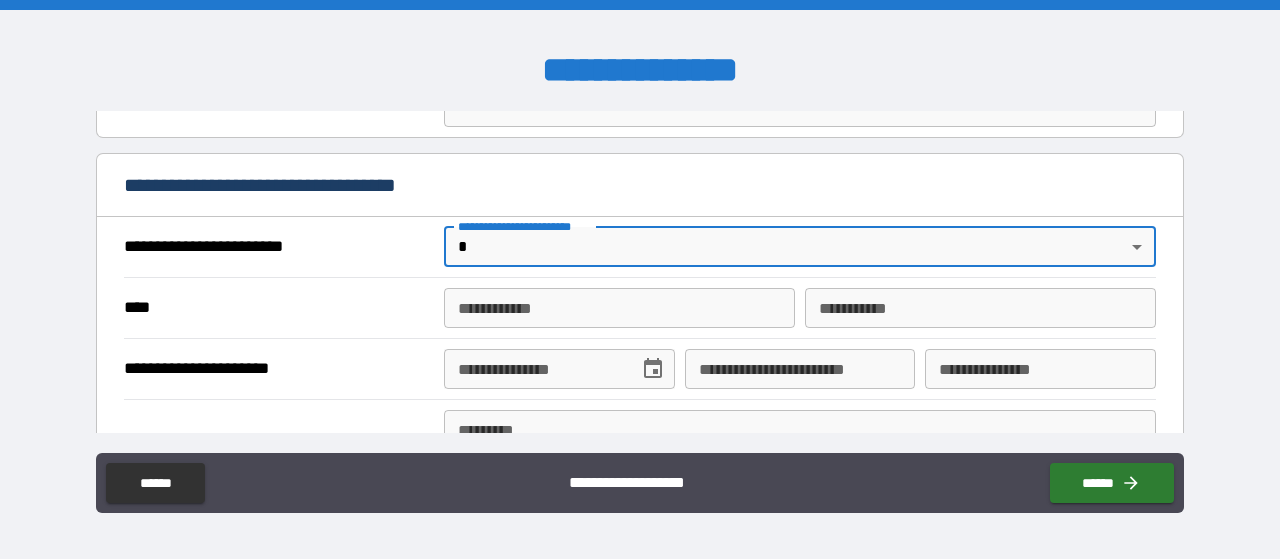 click on "**********" at bounding box center [640, 279] 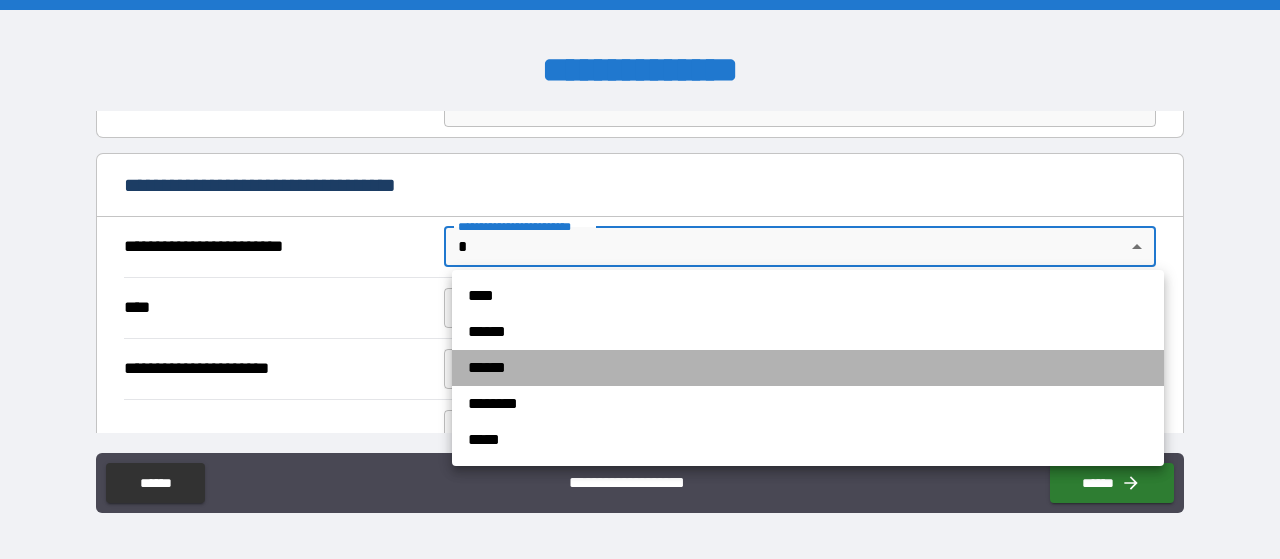 click on "******" at bounding box center [808, 368] 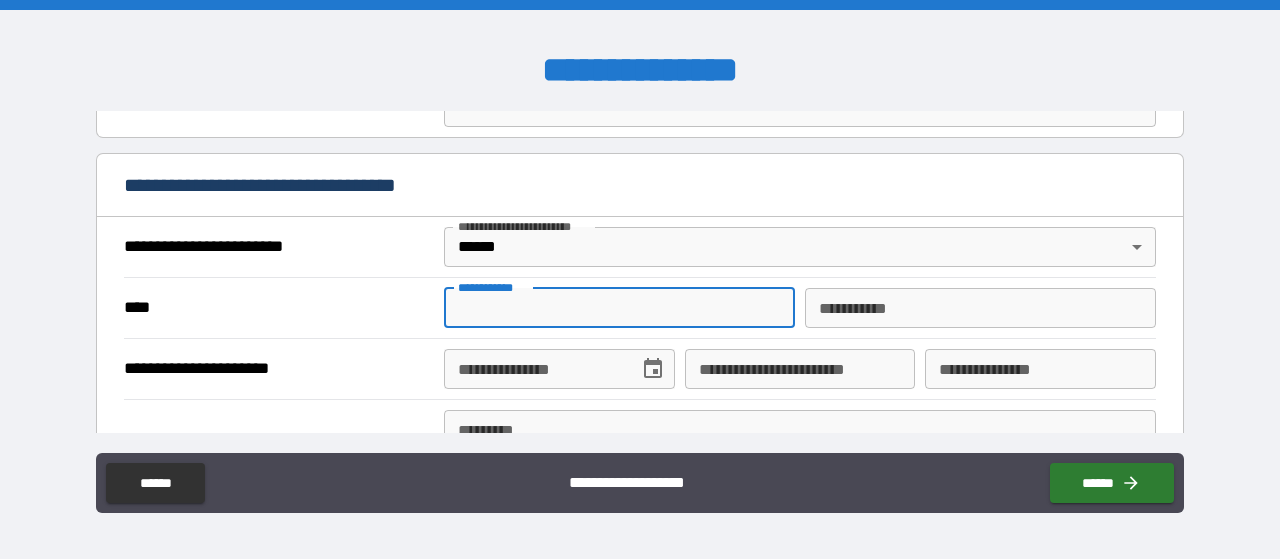 click on "**********" at bounding box center [619, 308] 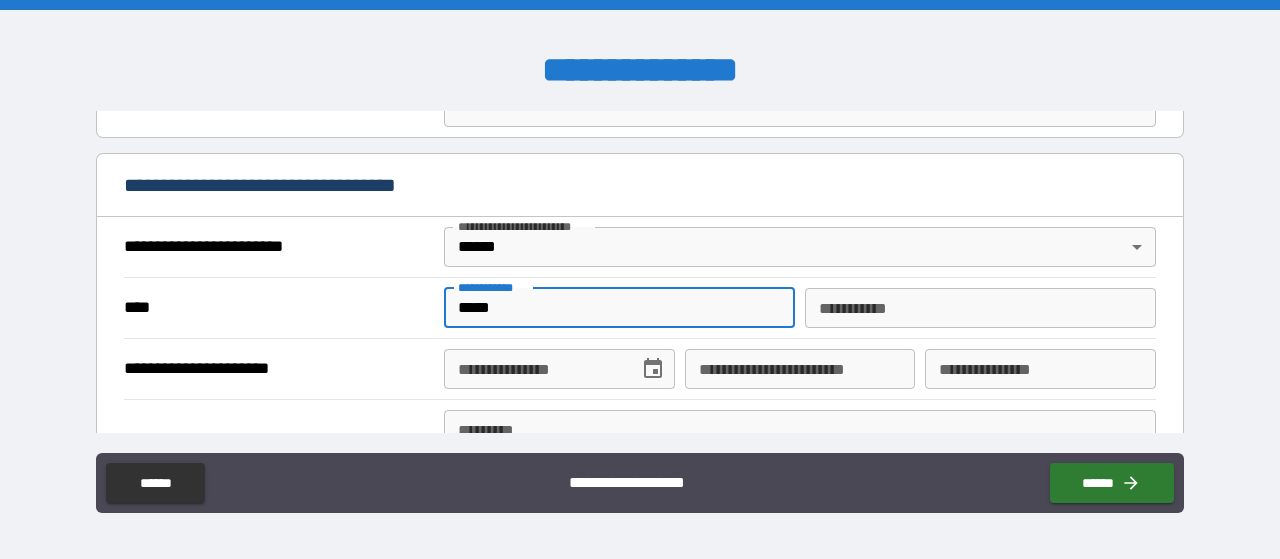 type on "****" 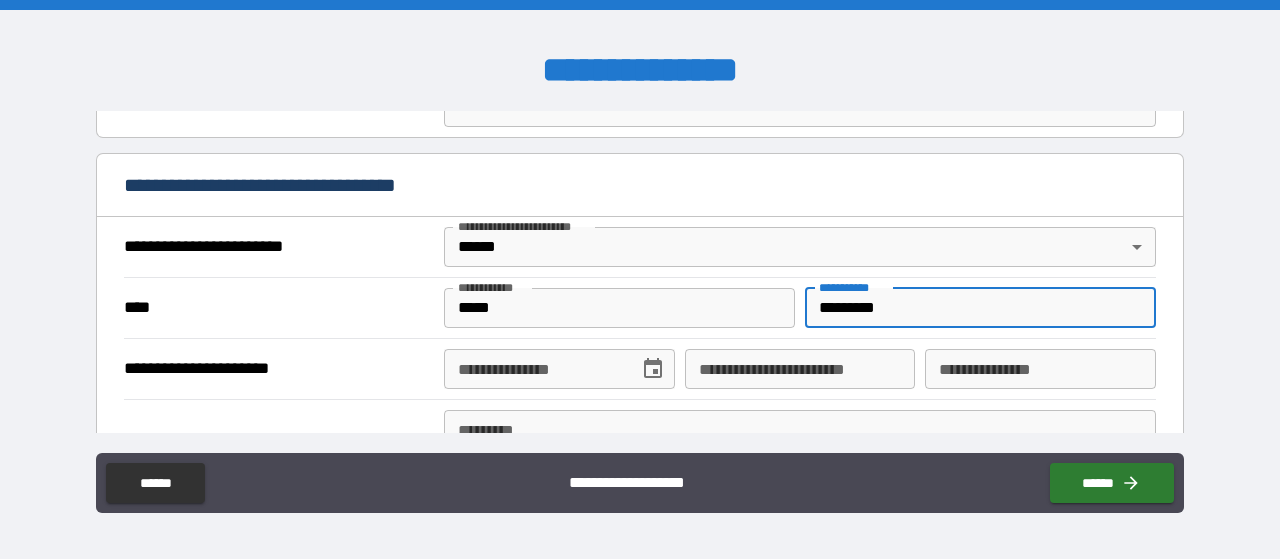 type on "*********" 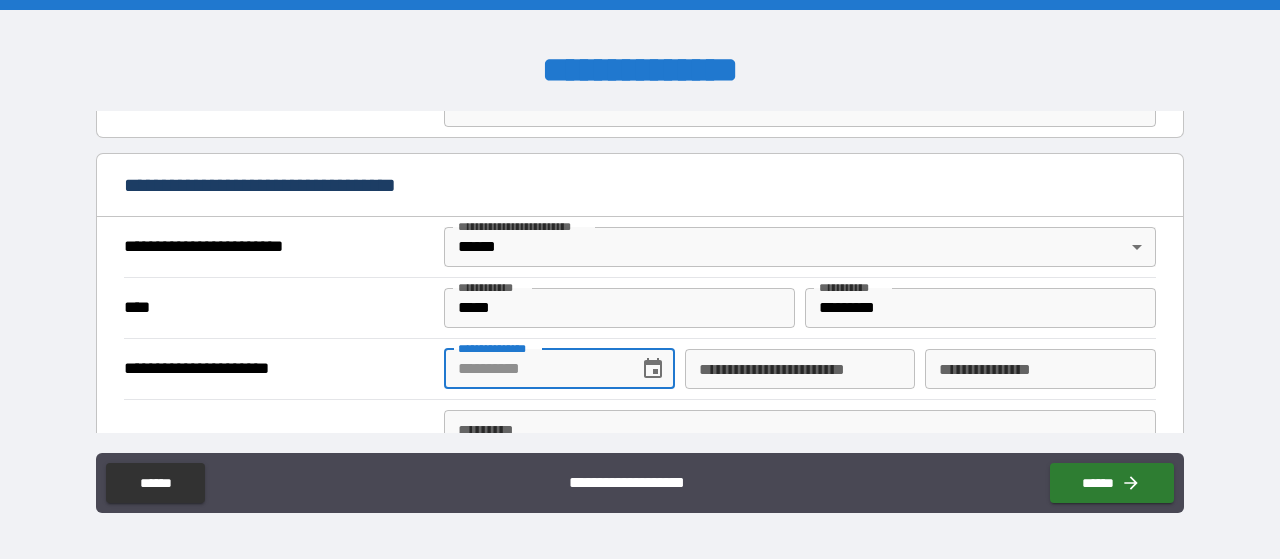 click on "**********" at bounding box center [534, 369] 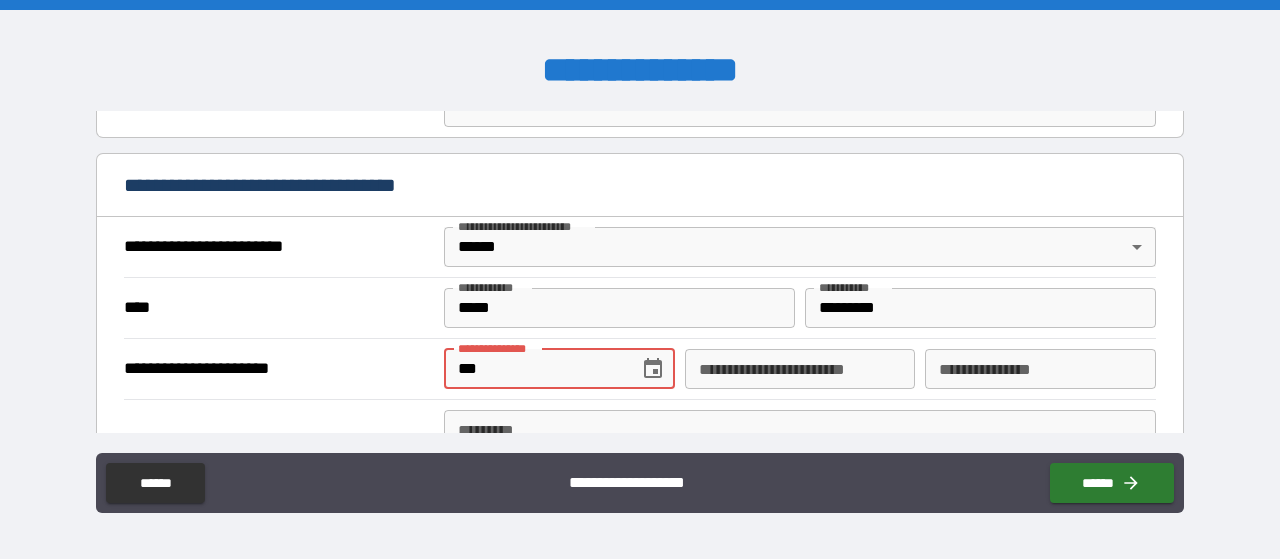 type on "*" 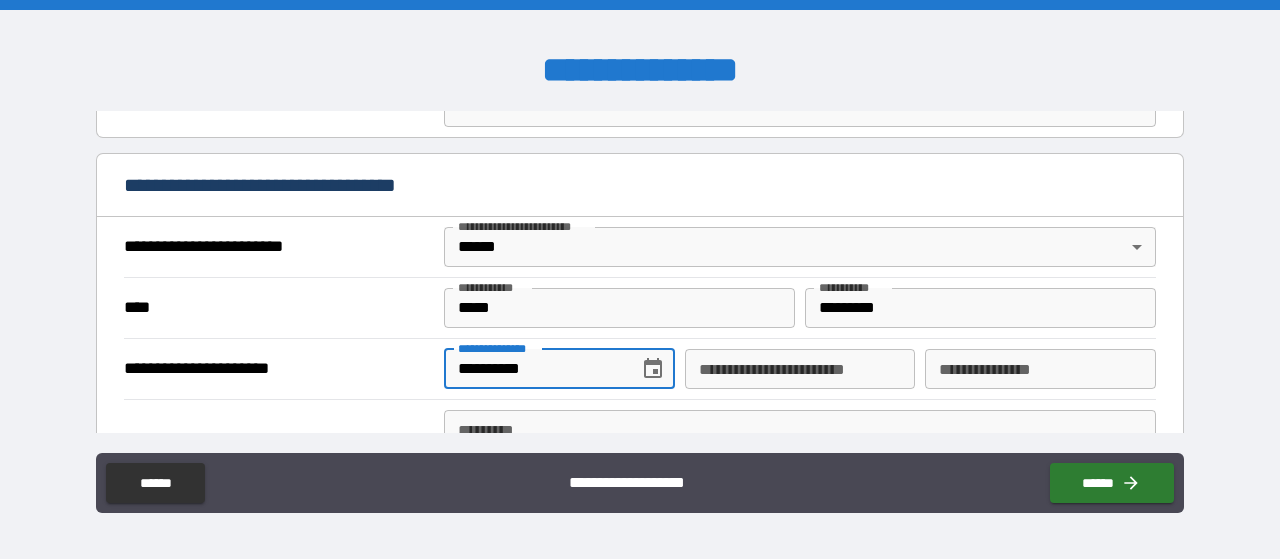 type on "**********" 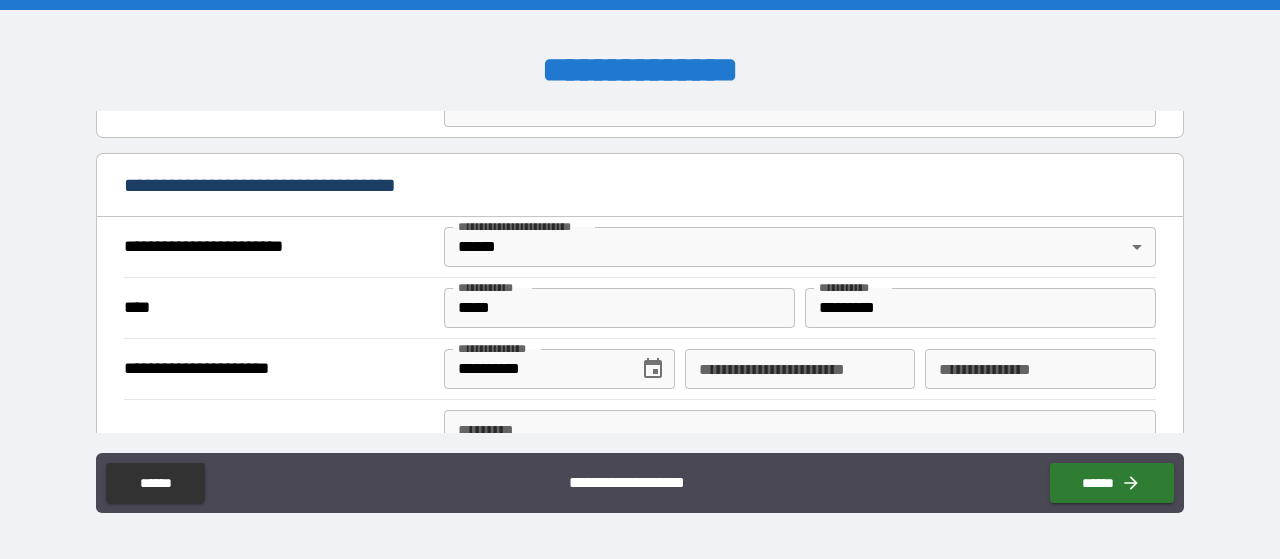 click on "**********" at bounding box center (800, 369) 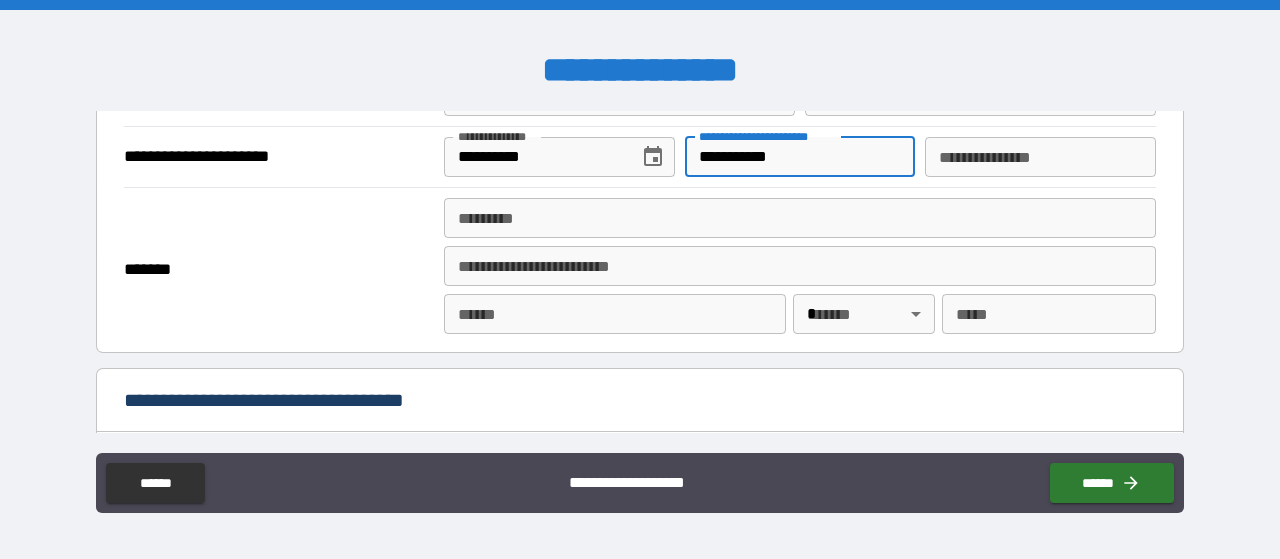 scroll, scrollTop: 887, scrollLeft: 0, axis: vertical 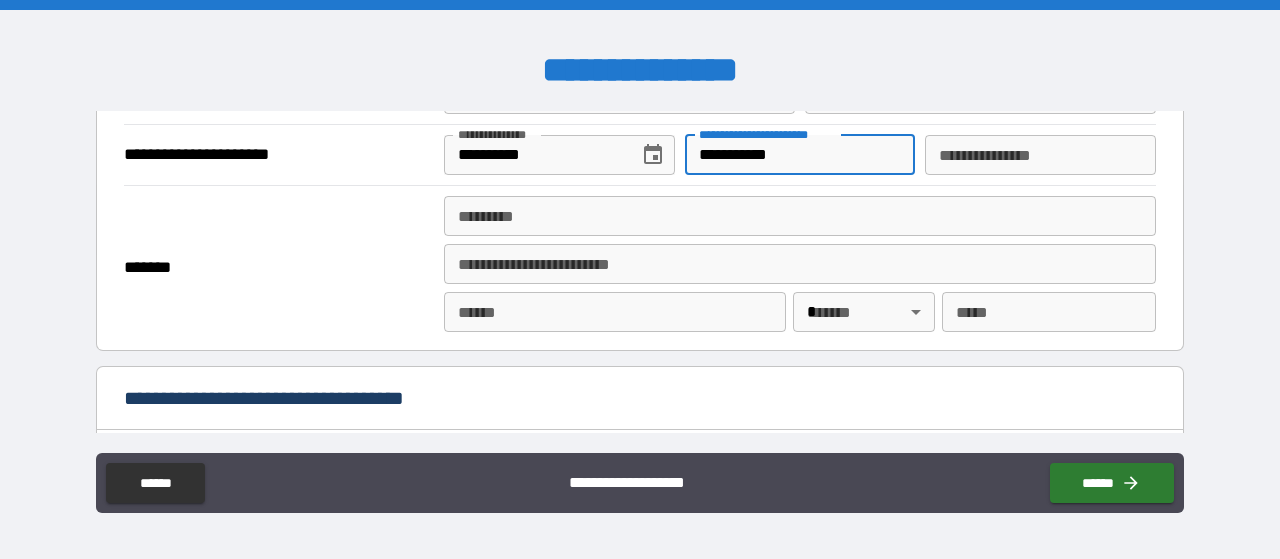 type on "**********" 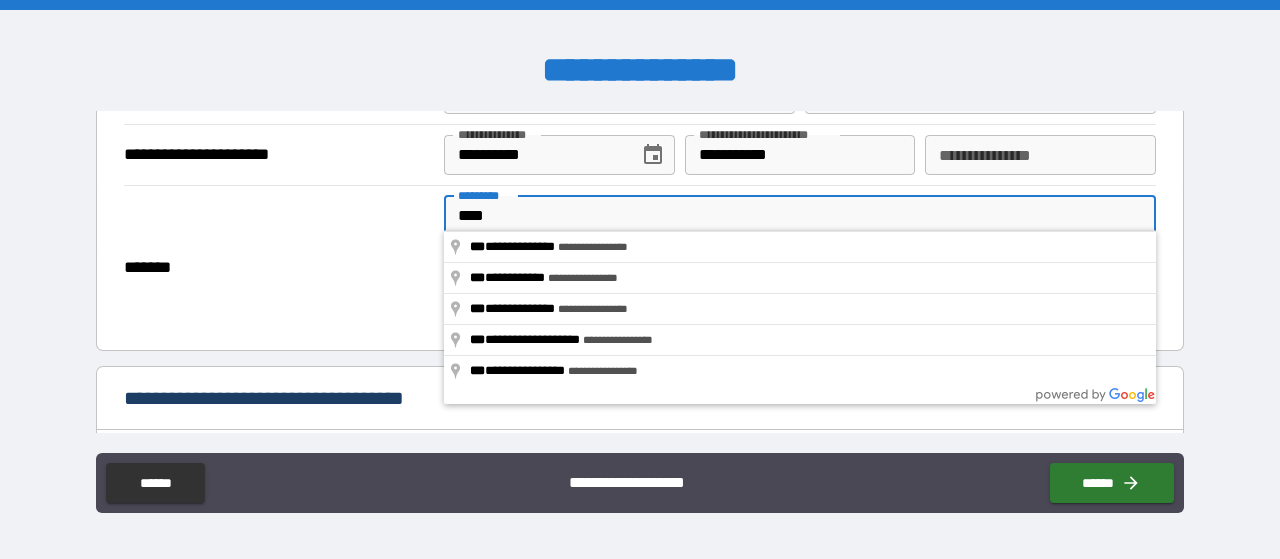 type on "**********" 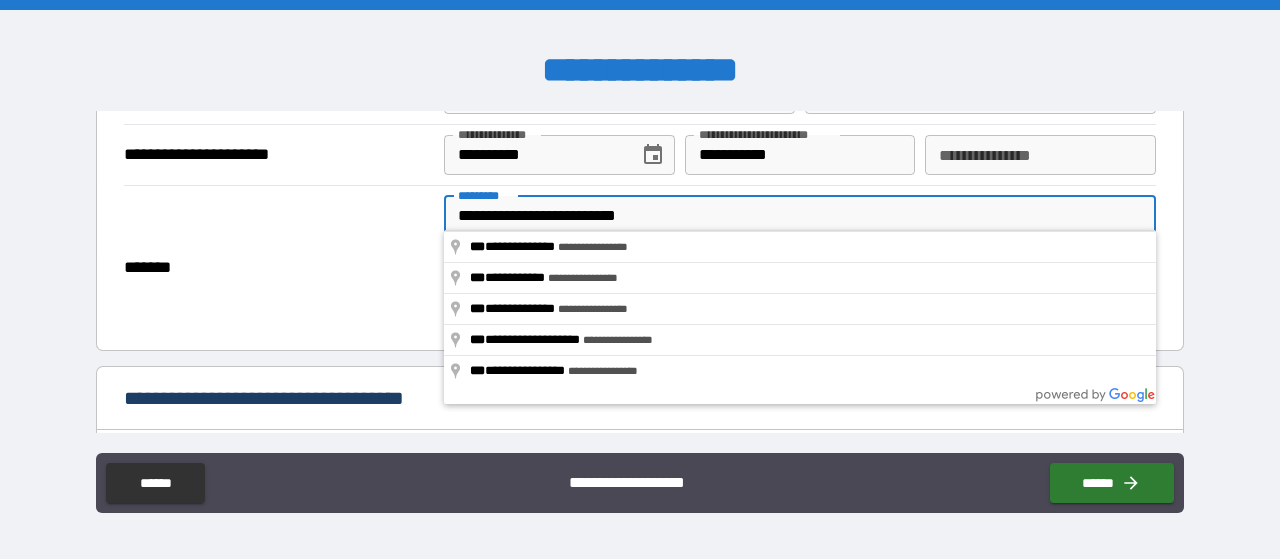 type on "********" 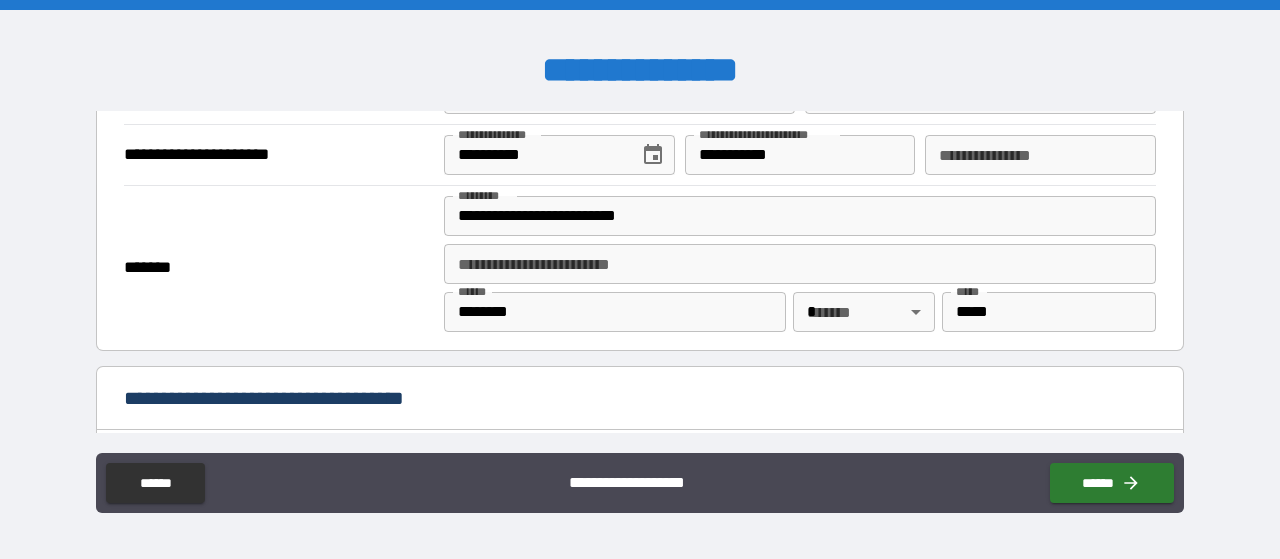 click on "**********" at bounding box center (640, 279) 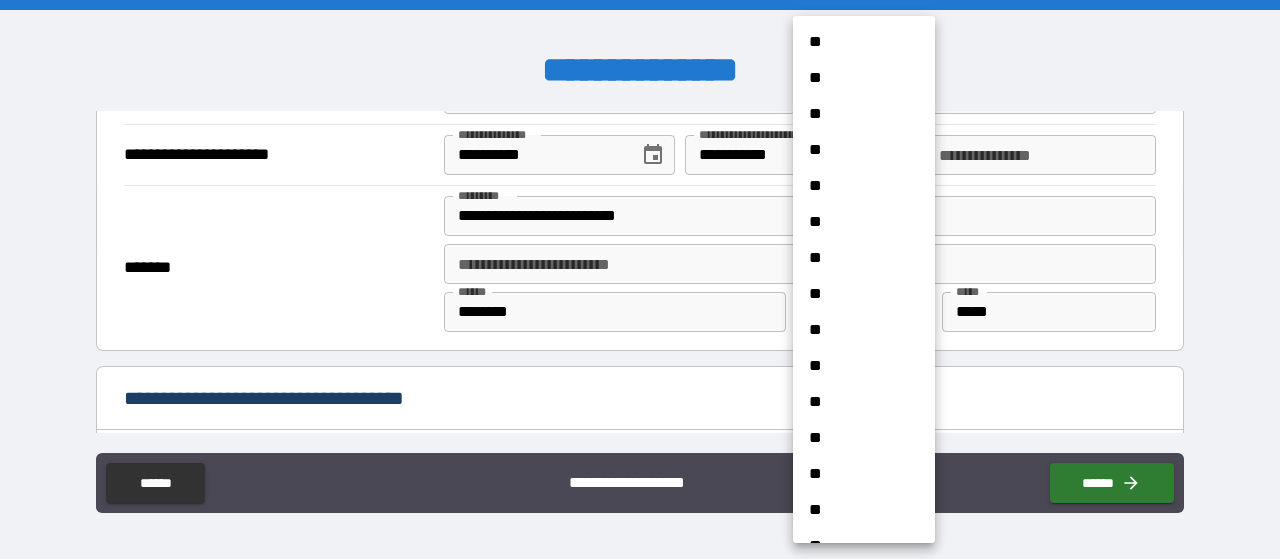 type 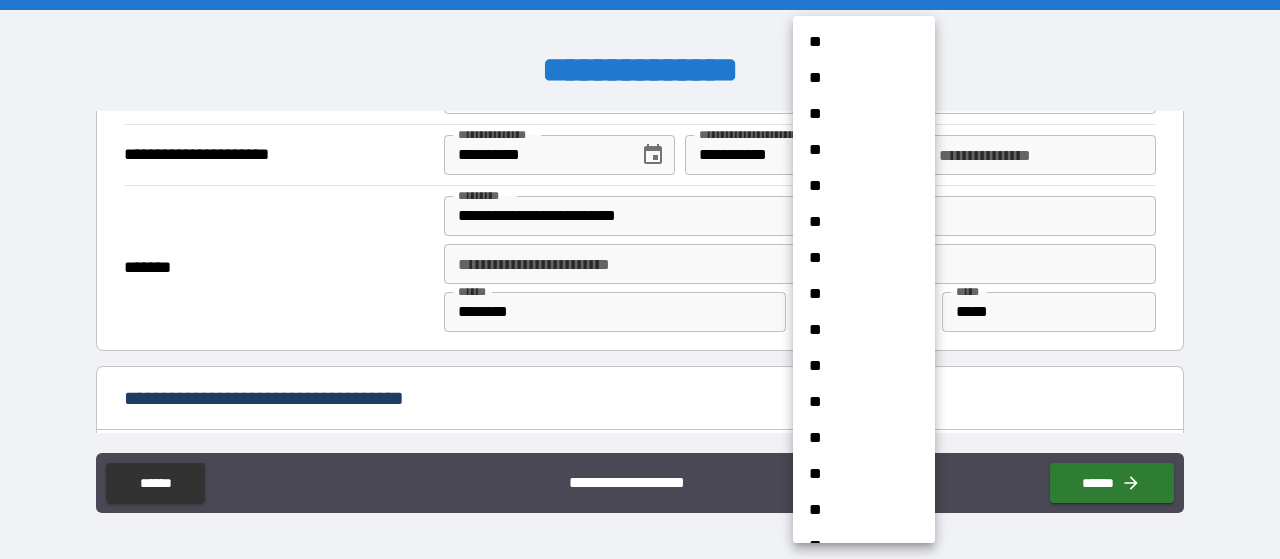 type 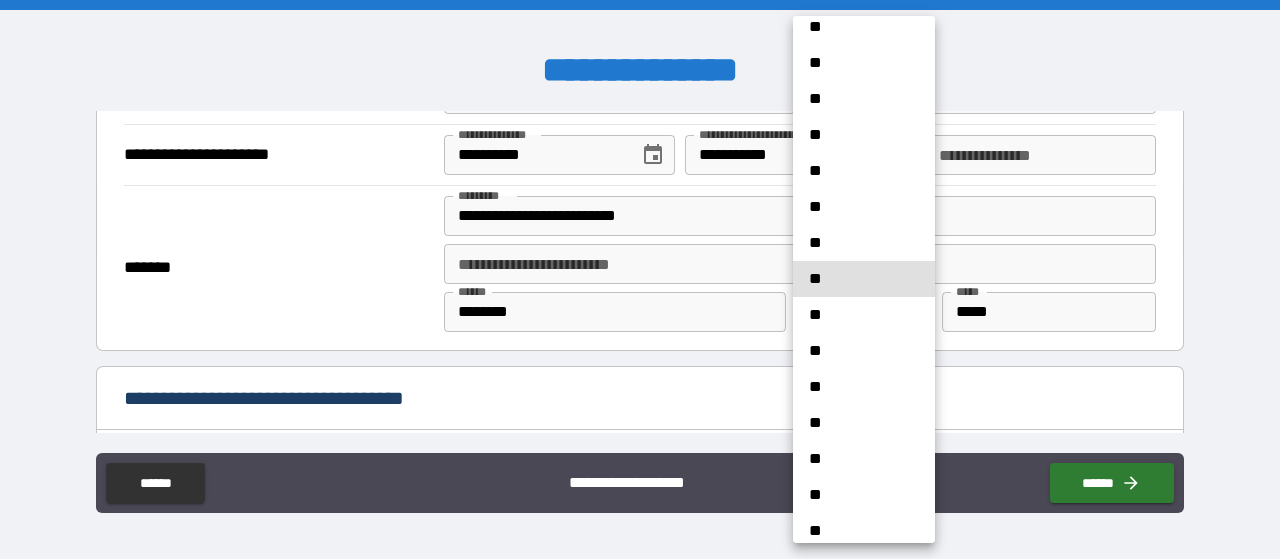 click on "**" at bounding box center (864, 279) 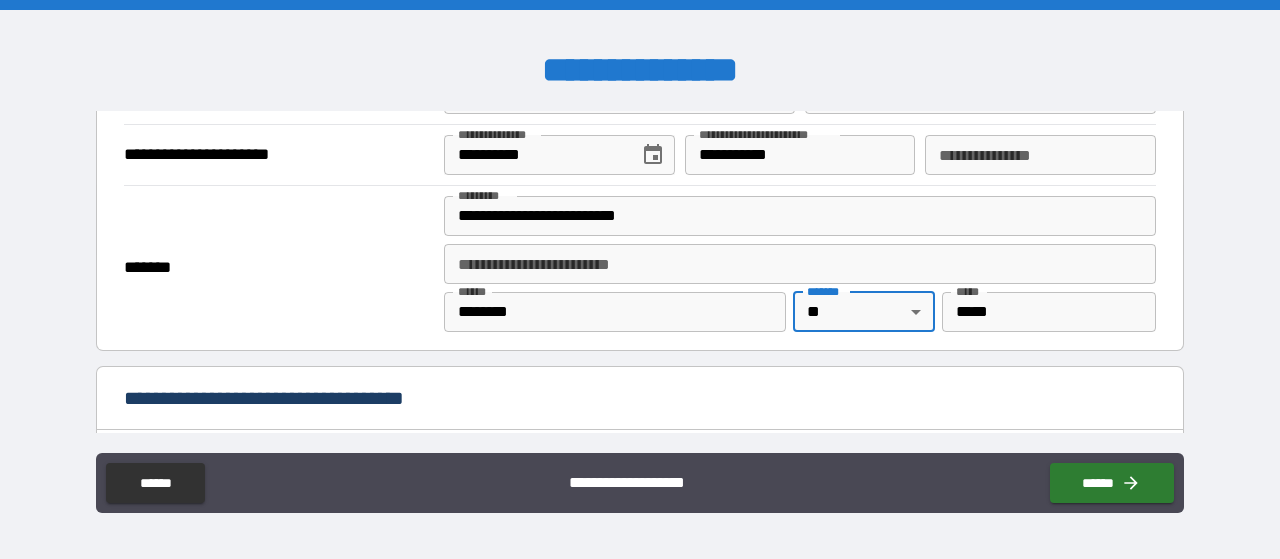 type on "**" 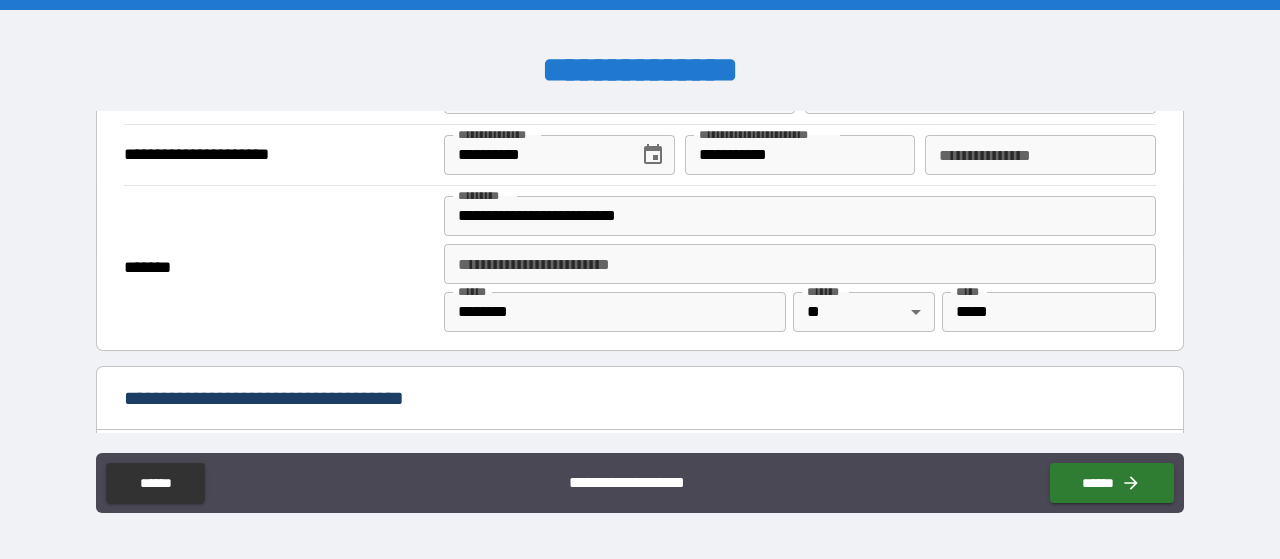 click on "*******" at bounding box center [279, 268] 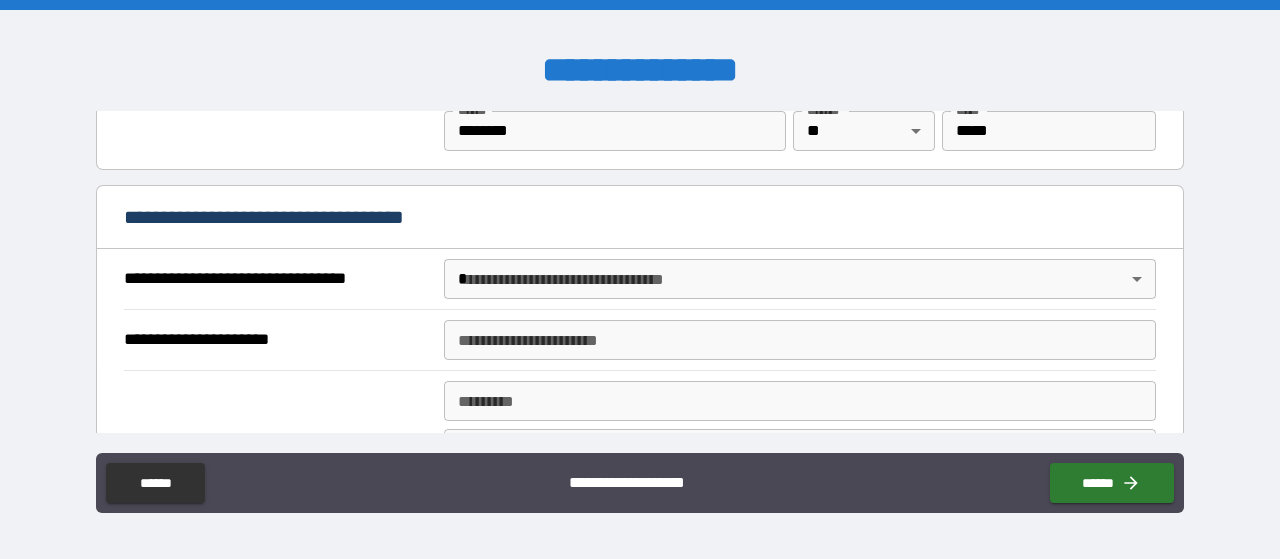 scroll, scrollTop: 1162, scrollLeft: 0, axis: vertical 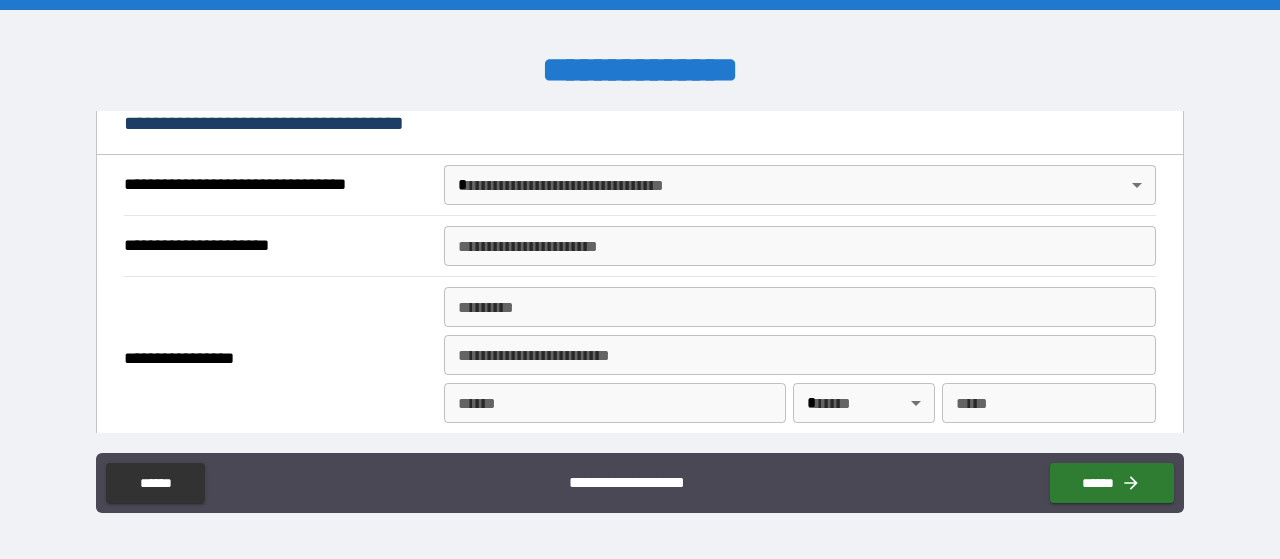 click on "**********" at bounding box center (640, 279) 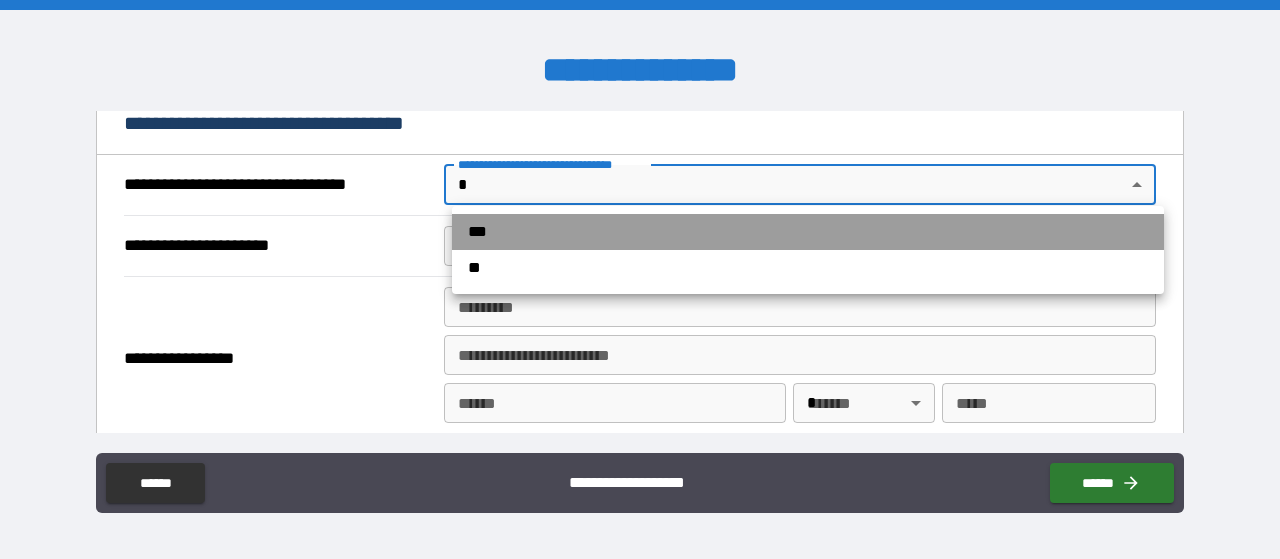 click on "***" at bounding box center [808, 232] 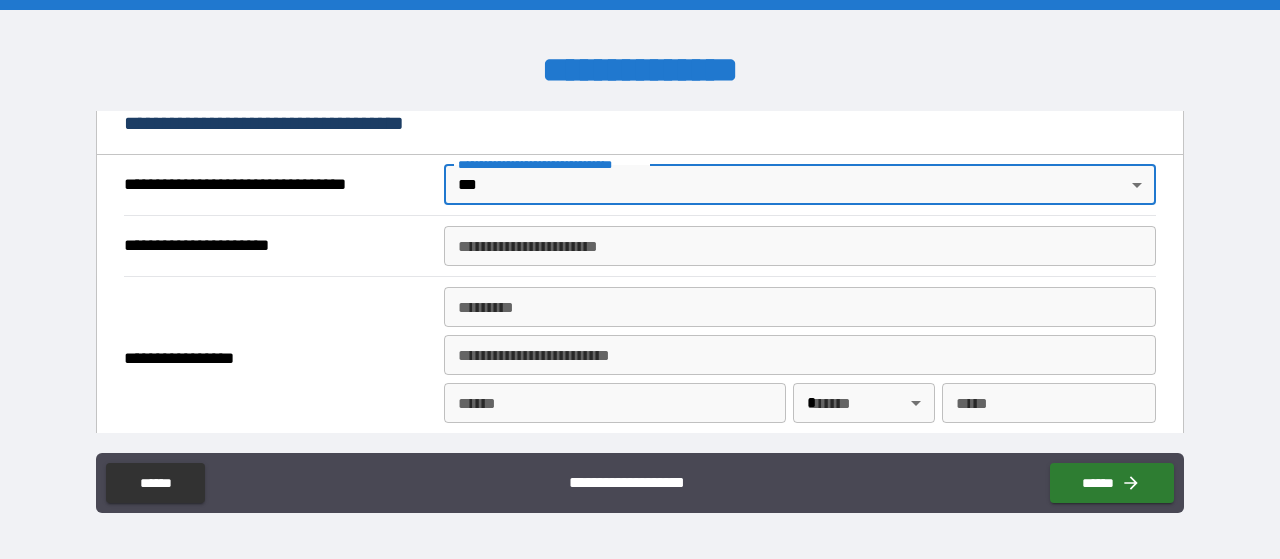 click on "**********" at bounding box center [800, 246] 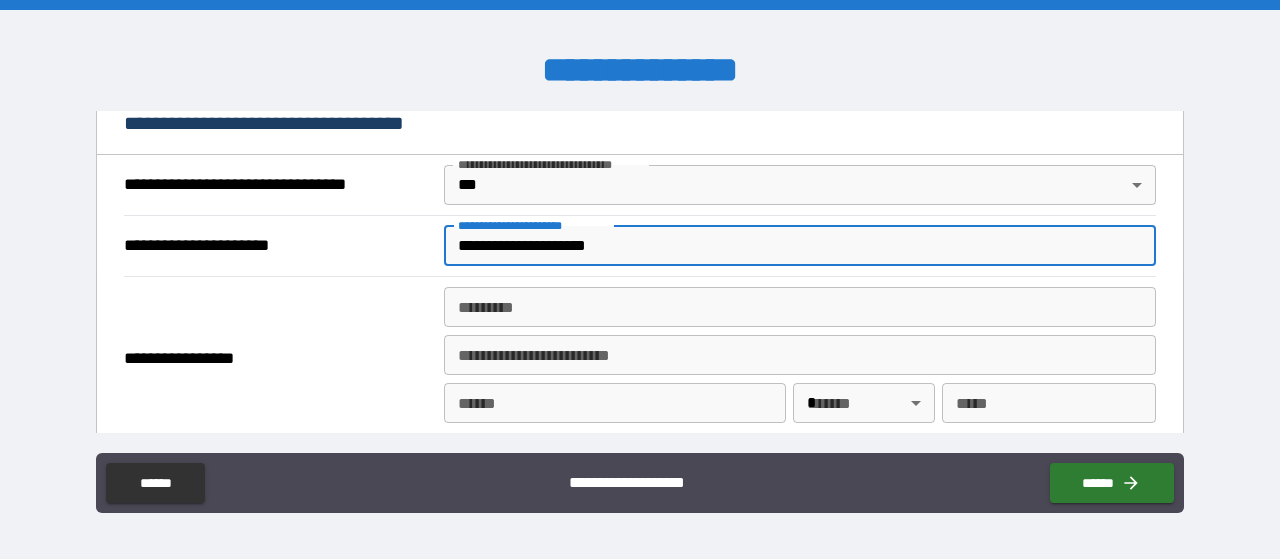 type on "**********" 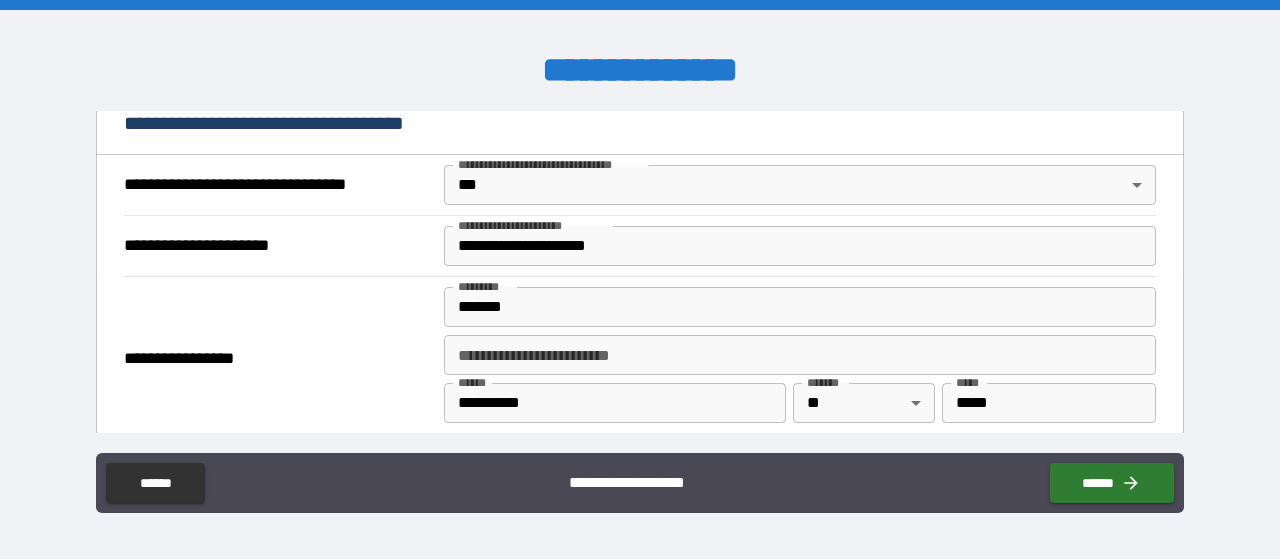 type on "**********" 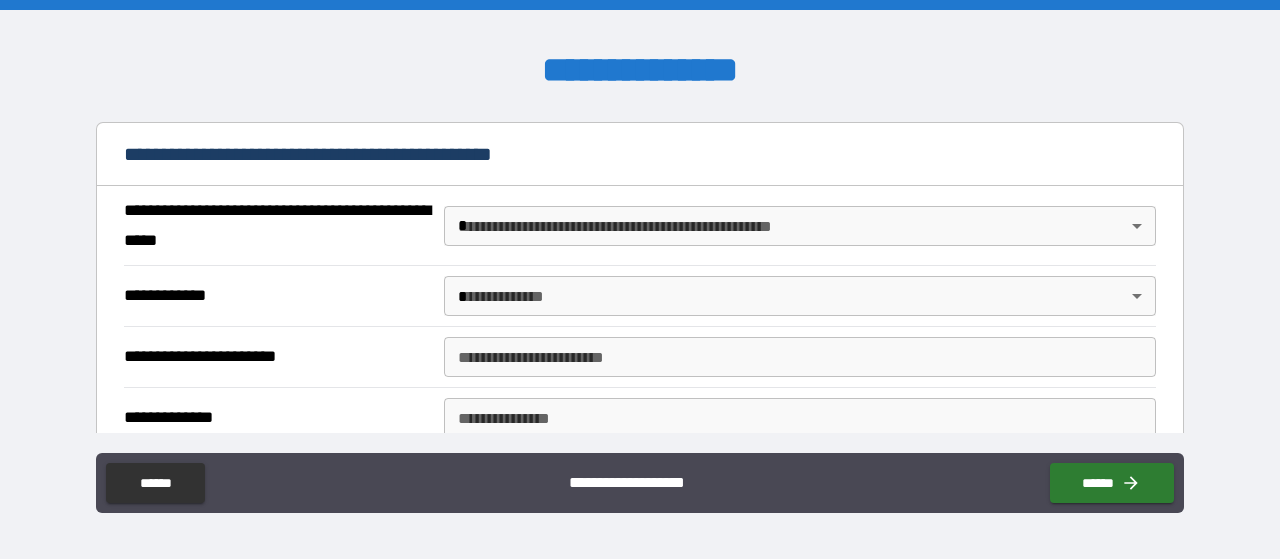 scroll, scrollTop: 1499, scrollLeft: 0, axis: vertical 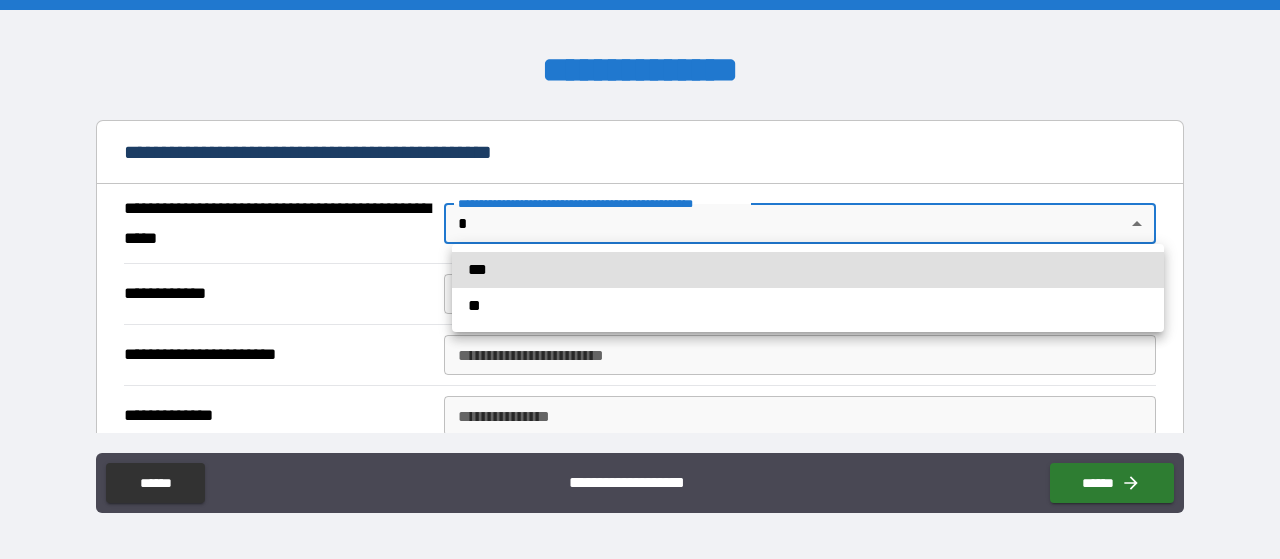 click on "**********" at bounding box center [640, 279] 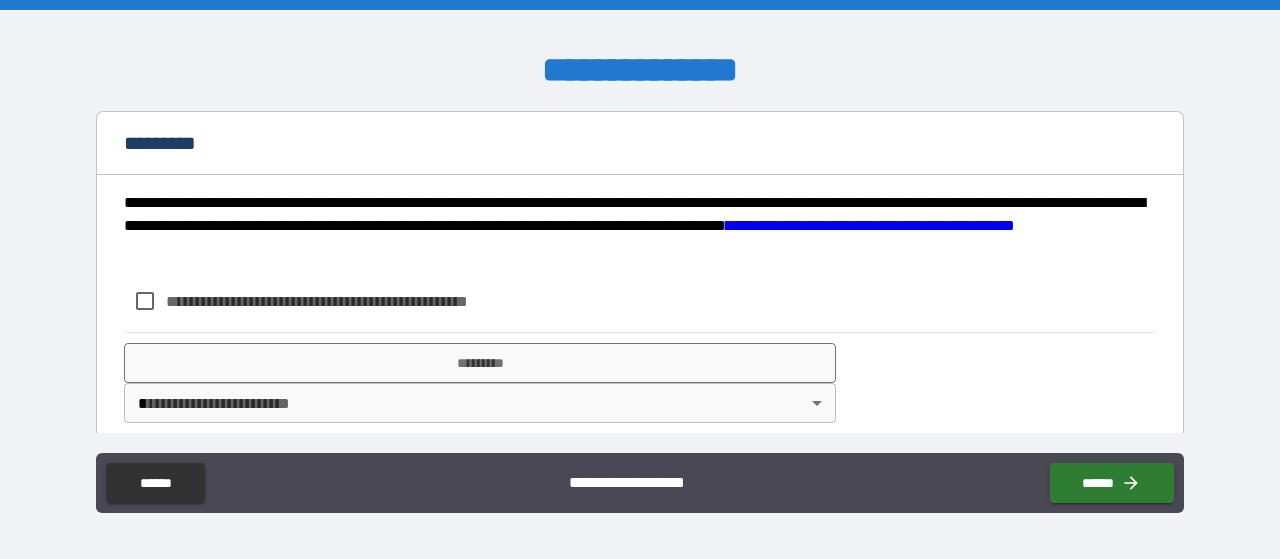 scroll, scrollTop: 1668, scrollLeft: 0, axis: vertical 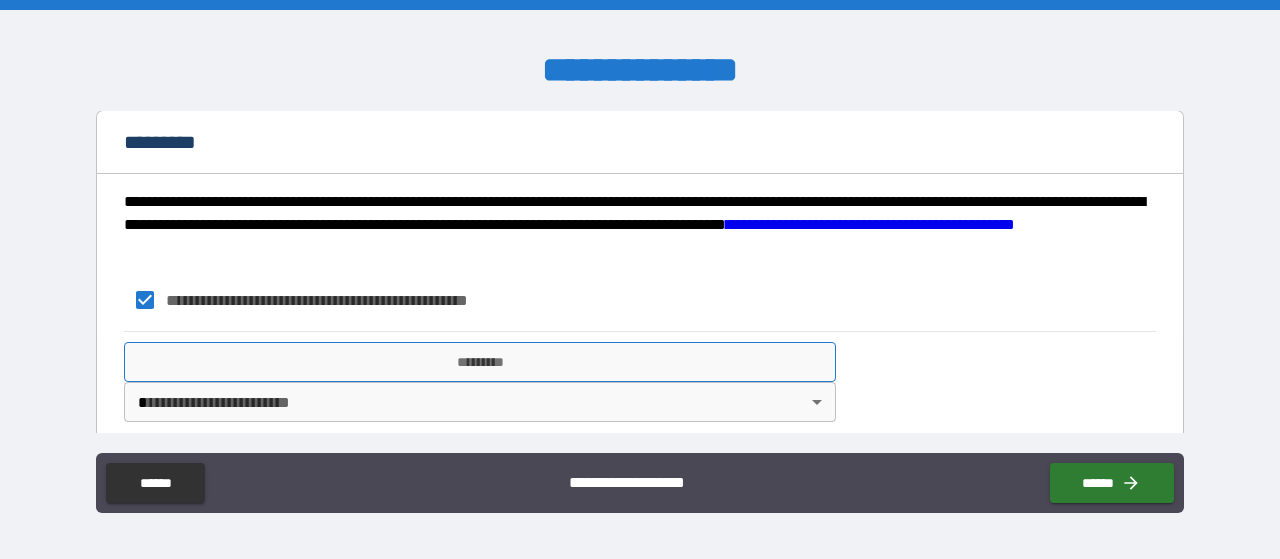 click on "*********" at bounding box center [480, 362] 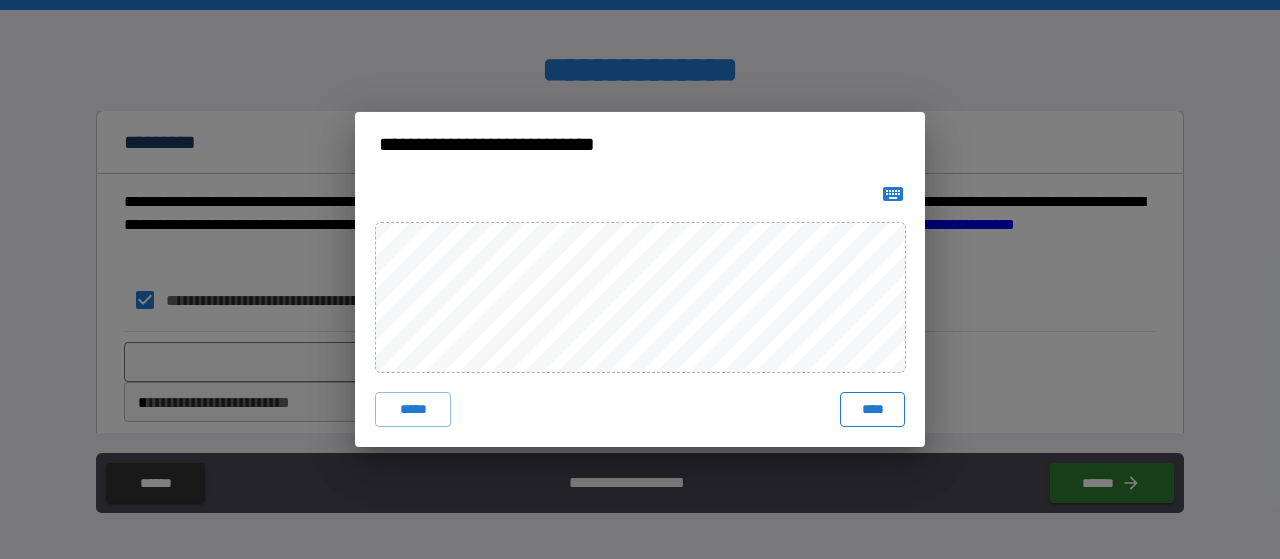 click on "****" at bounding box center [872, 410] 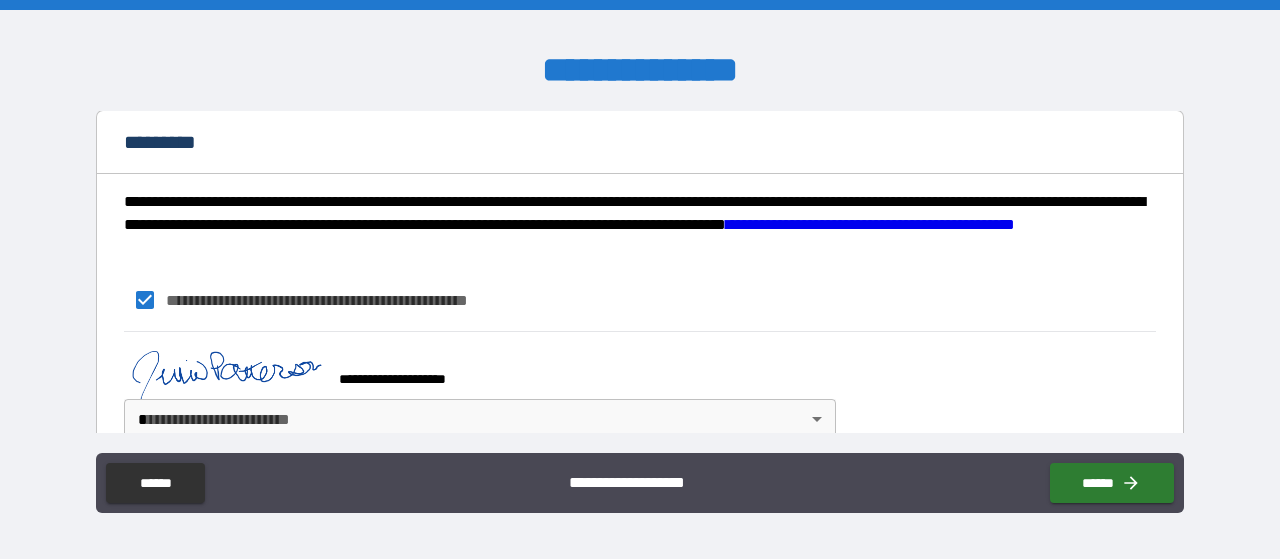 scroll, scrollTop: 1695, scrollLeft: 0, axis: vertical 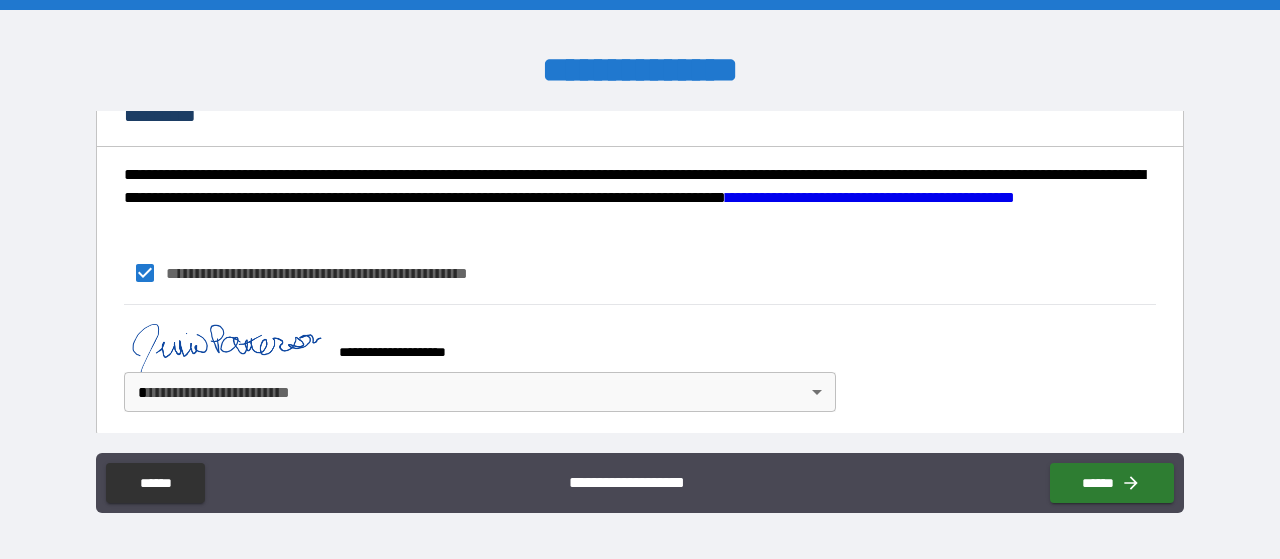 click on "**********" at bounding box center (640, 279) 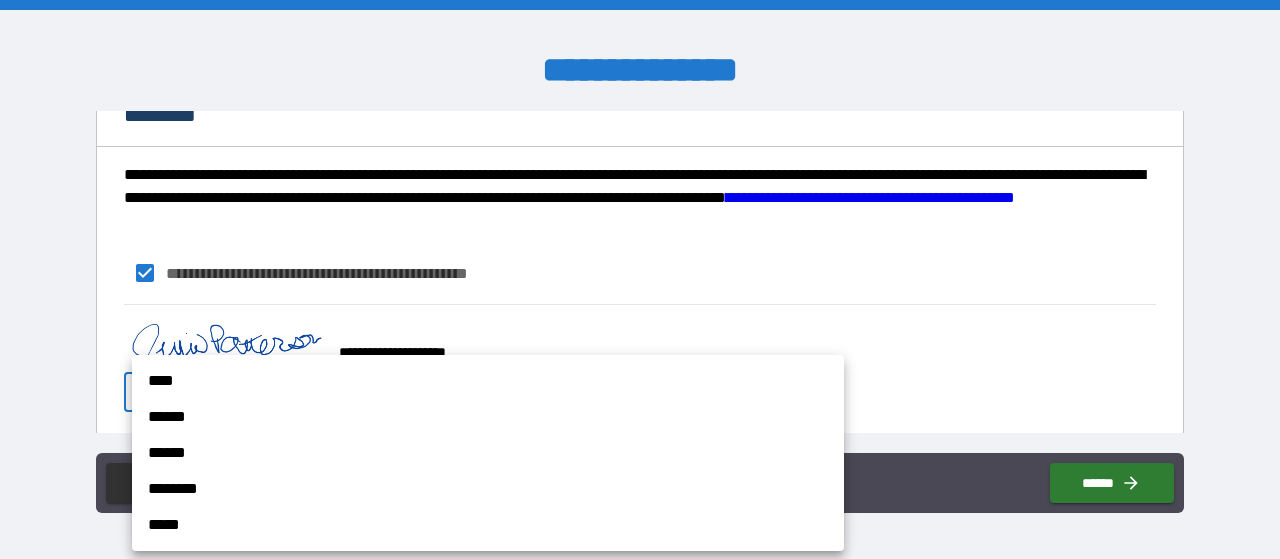 click on "****" at bounding box center (488, 381) 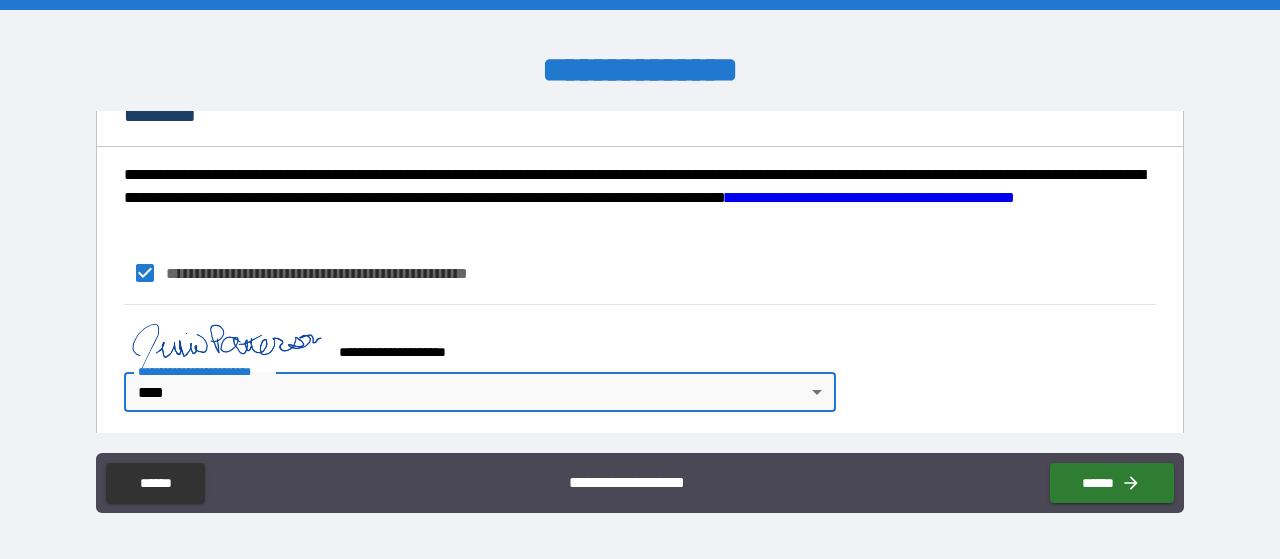 type on "*" 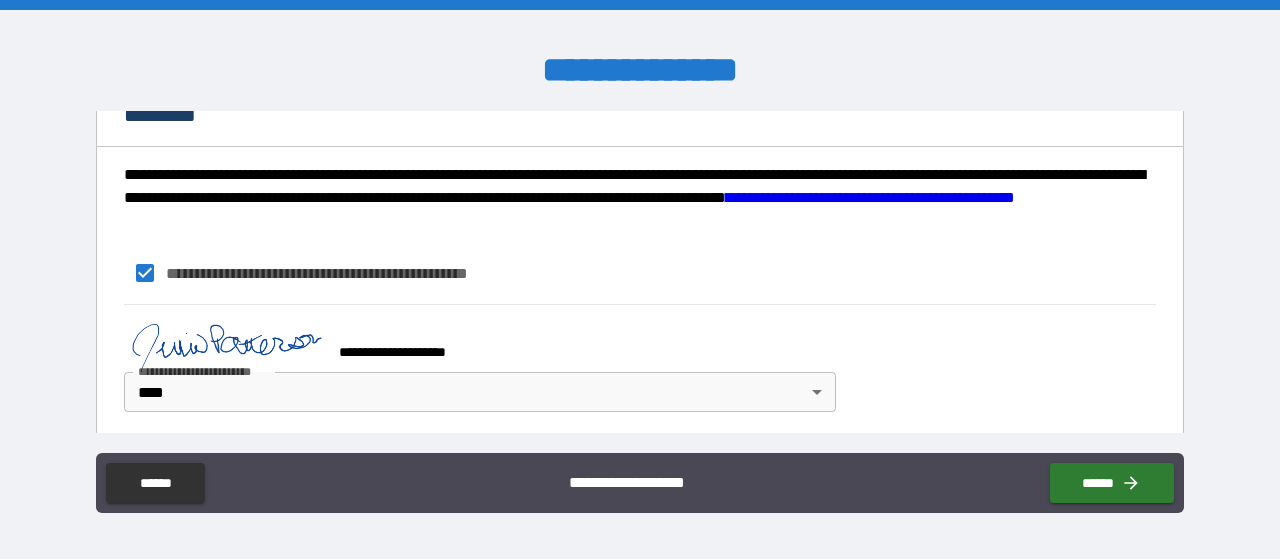 click on "**********" at bounding box center [640, 273] 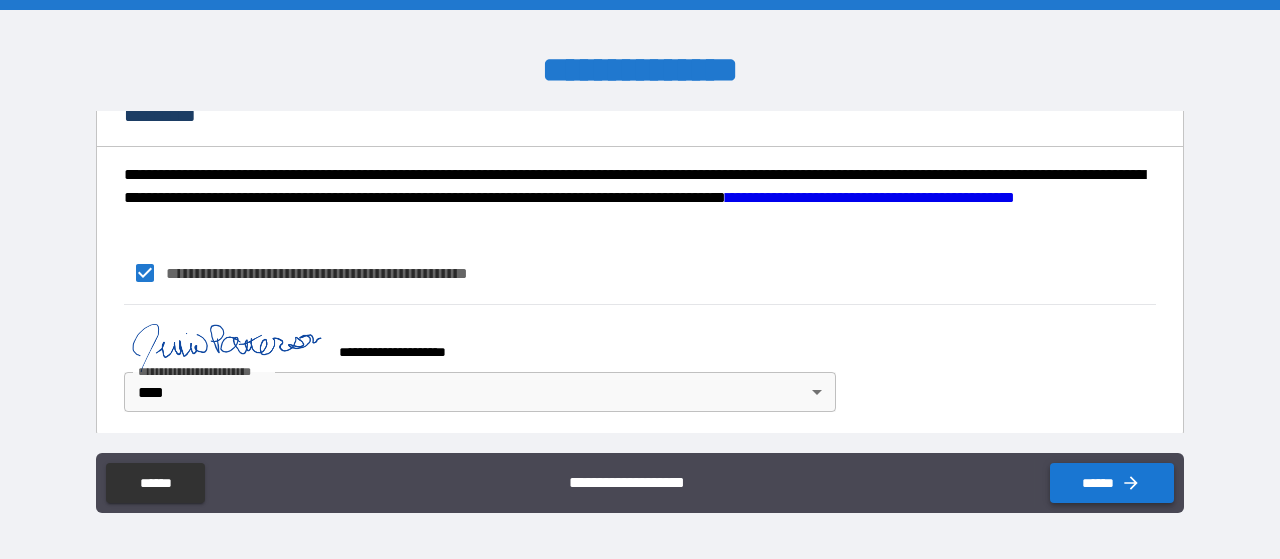 click on "******" at bounding box center (1112, 483) 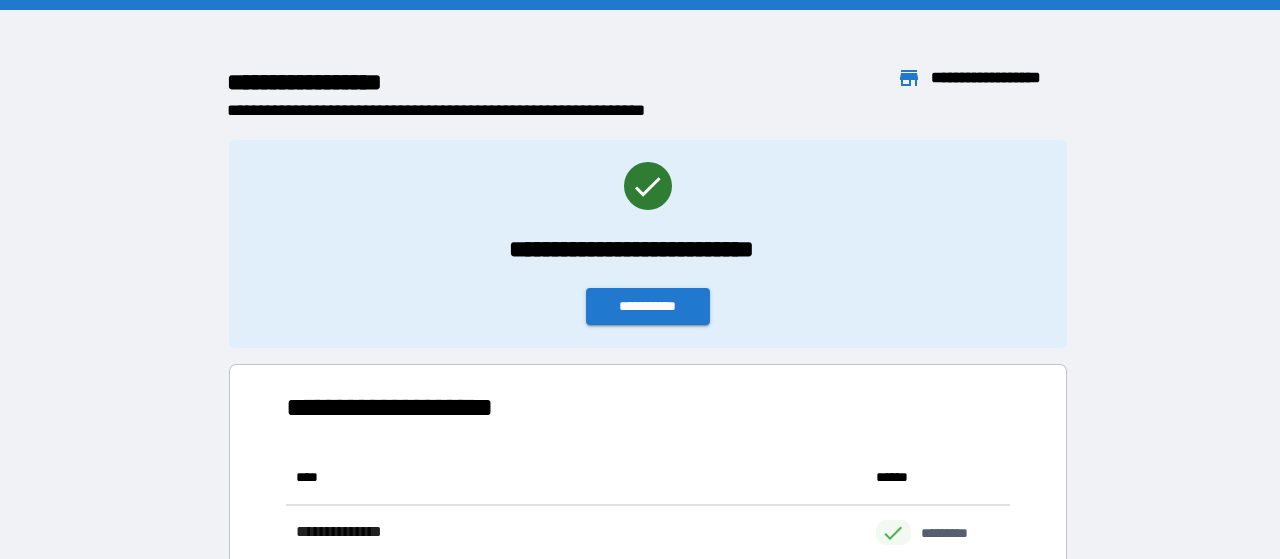 scroll, scrollTop: 111, scrollLeft: 724, axis: both 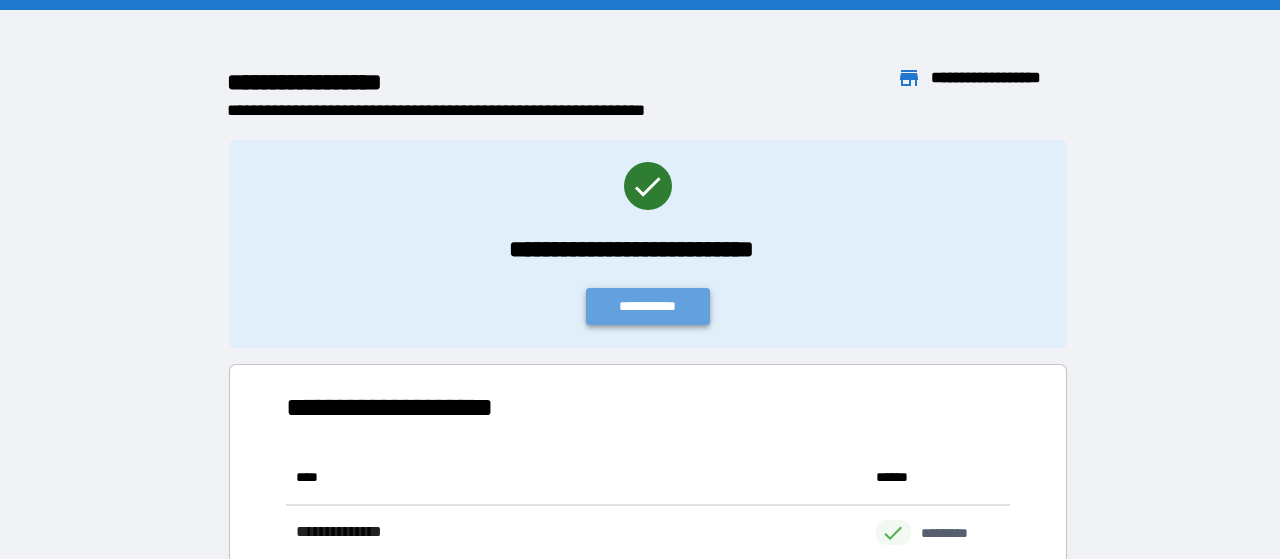 click on "**********" at bounding box center (648, 306) 